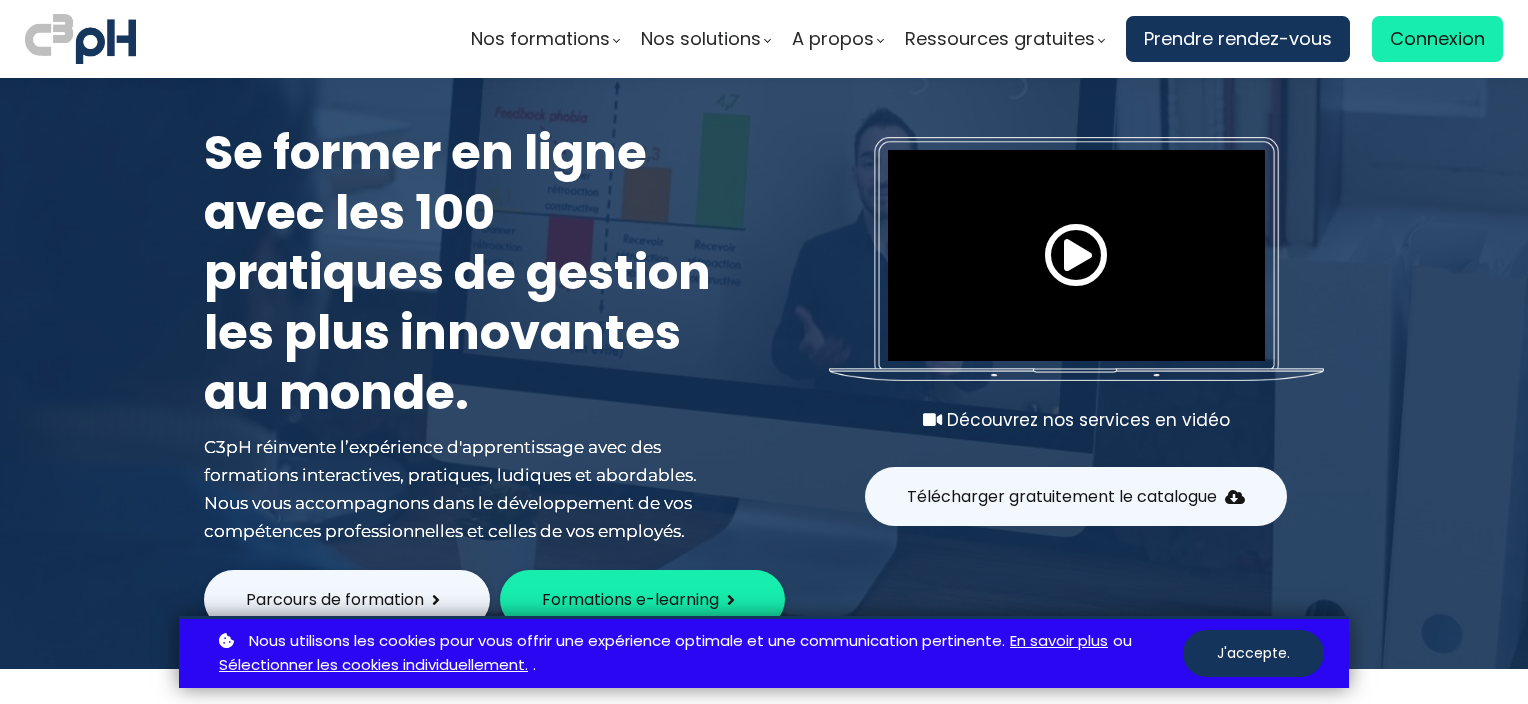 scroll, scrollTop: 0, scrollLeft: 0, axis: both 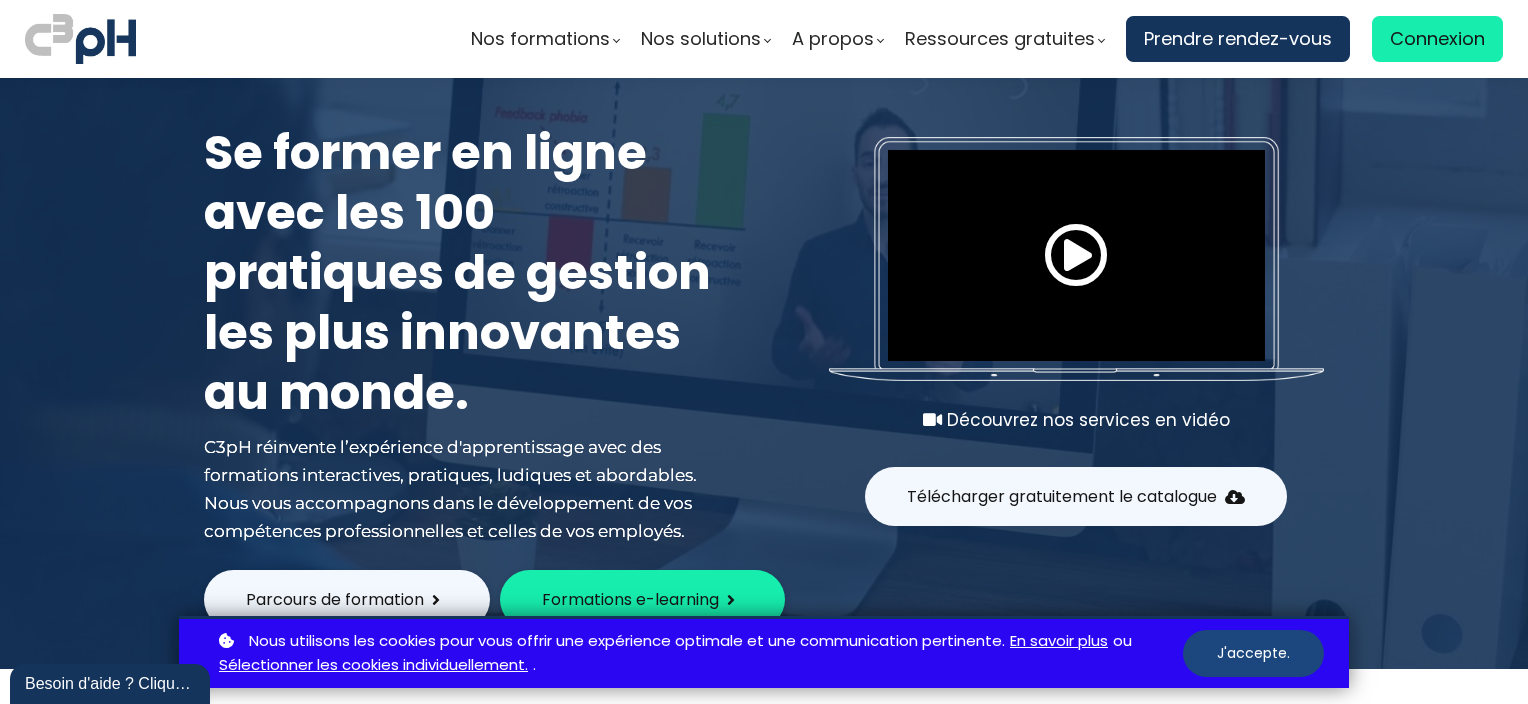 click on "J'accepte." at bounding box center (1253, 653) 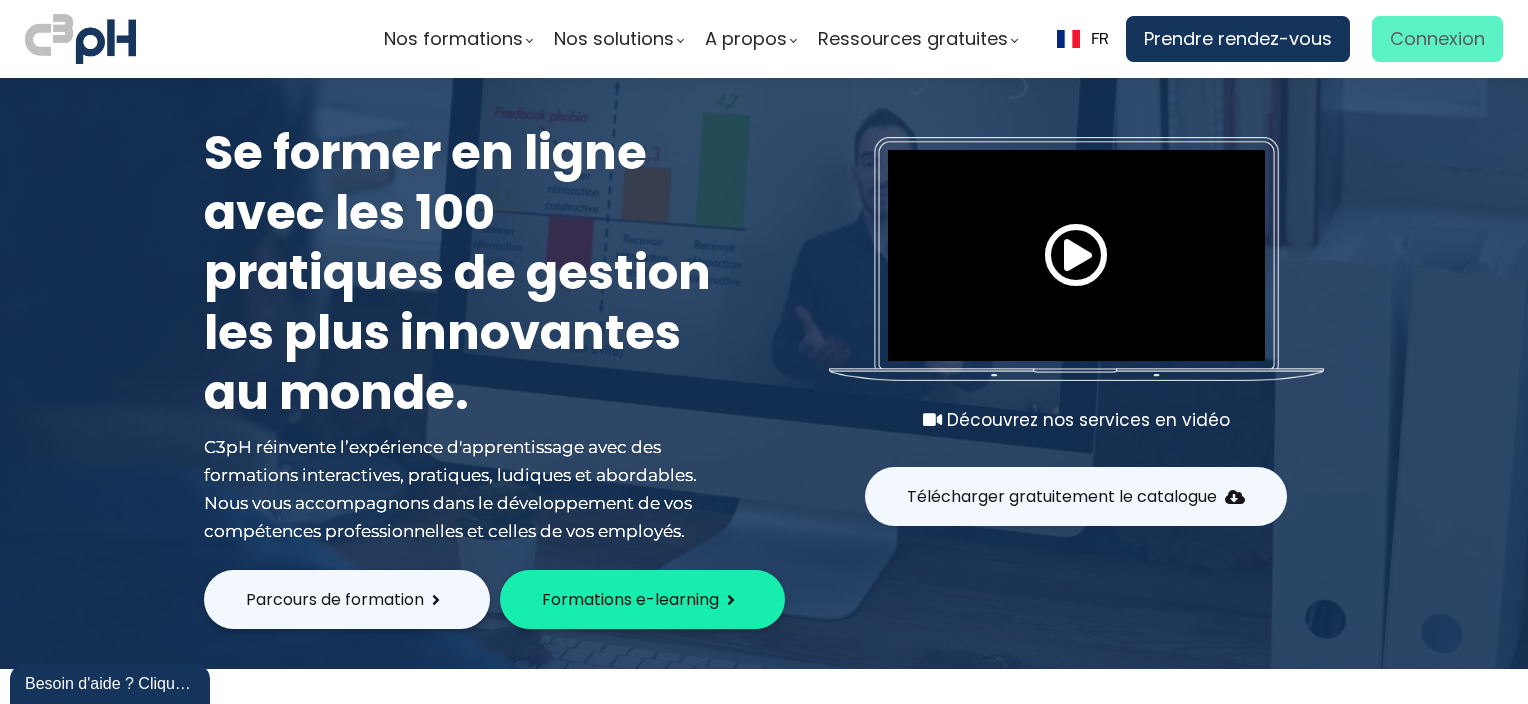 click on "Connexion" at bounding box center [1437, 39] 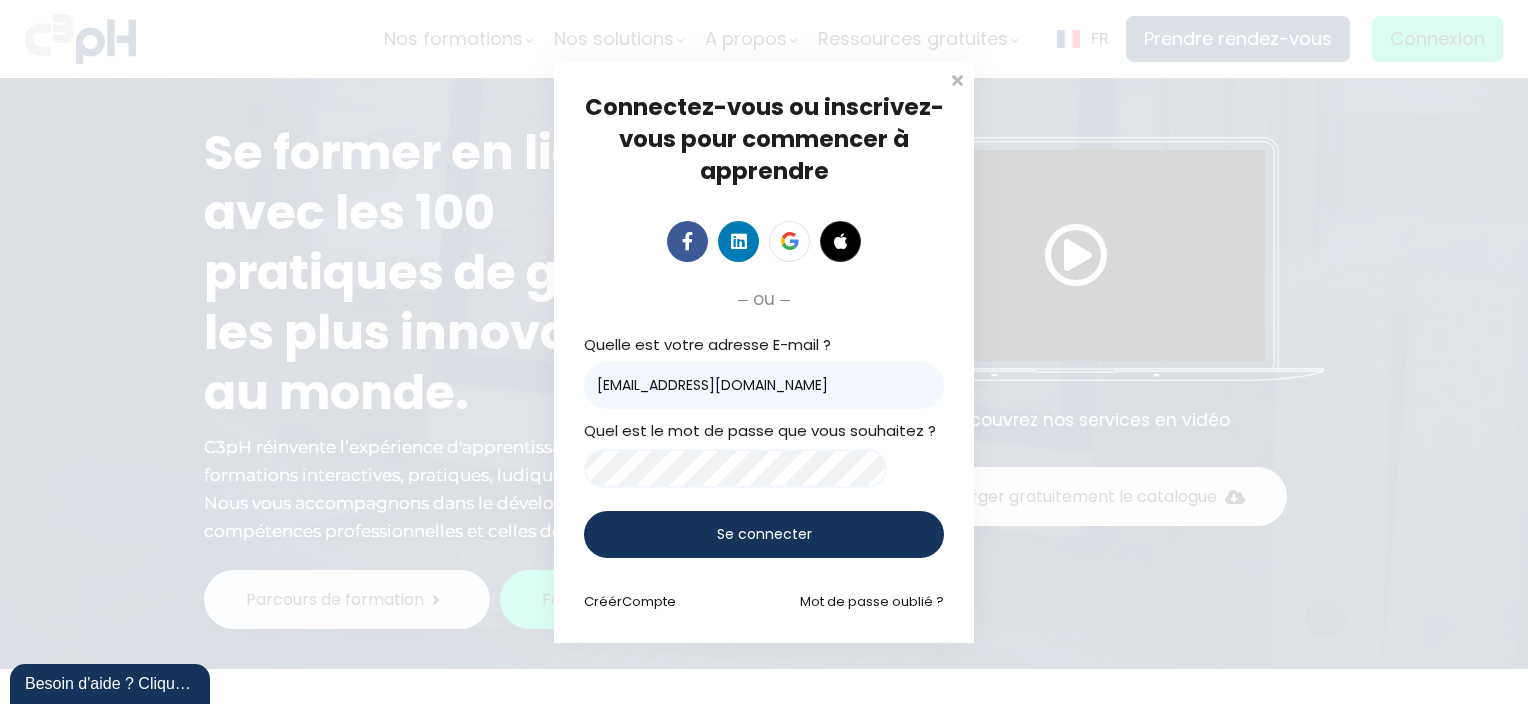 click on "Se connecter" at bounding box center [764, 534] 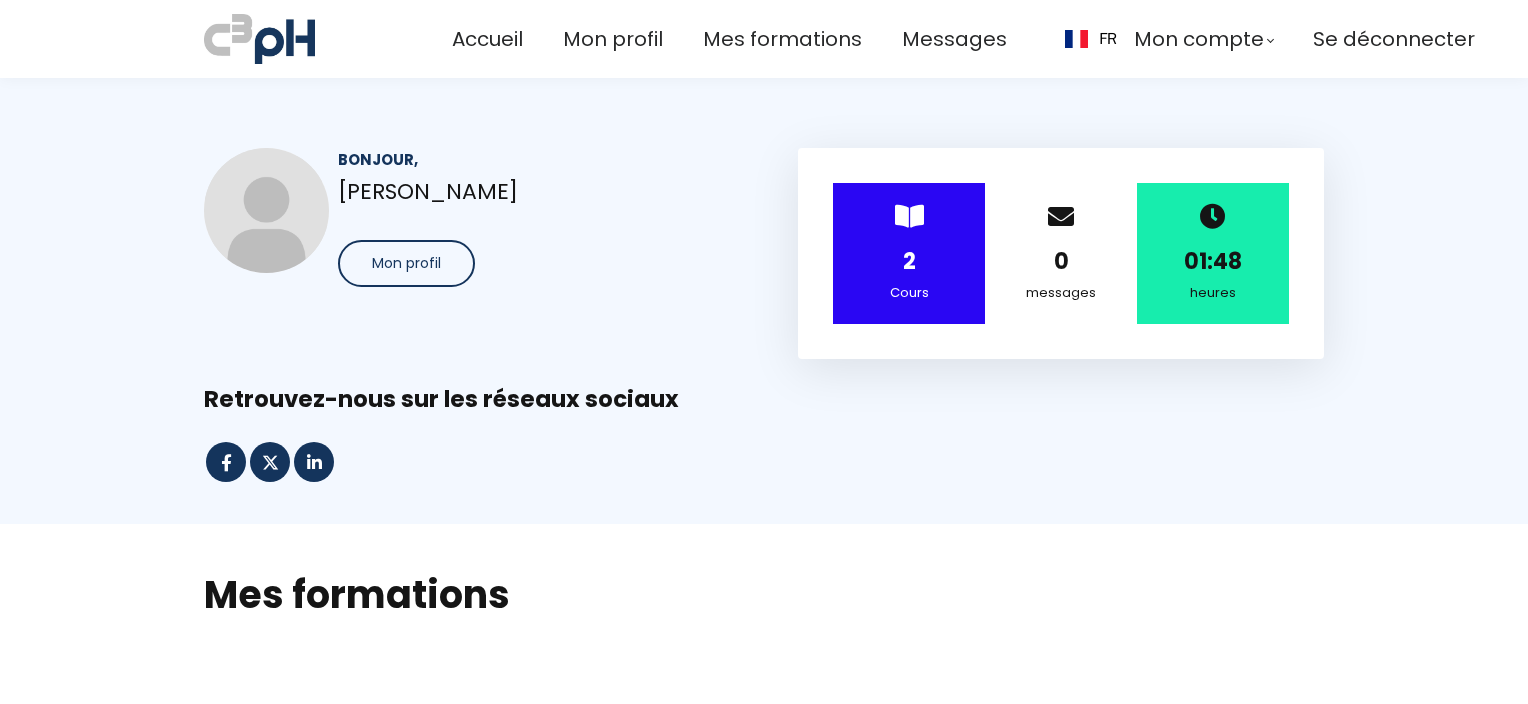 scroll, scrollTop: 0, scrollLeft: 0, axis: both 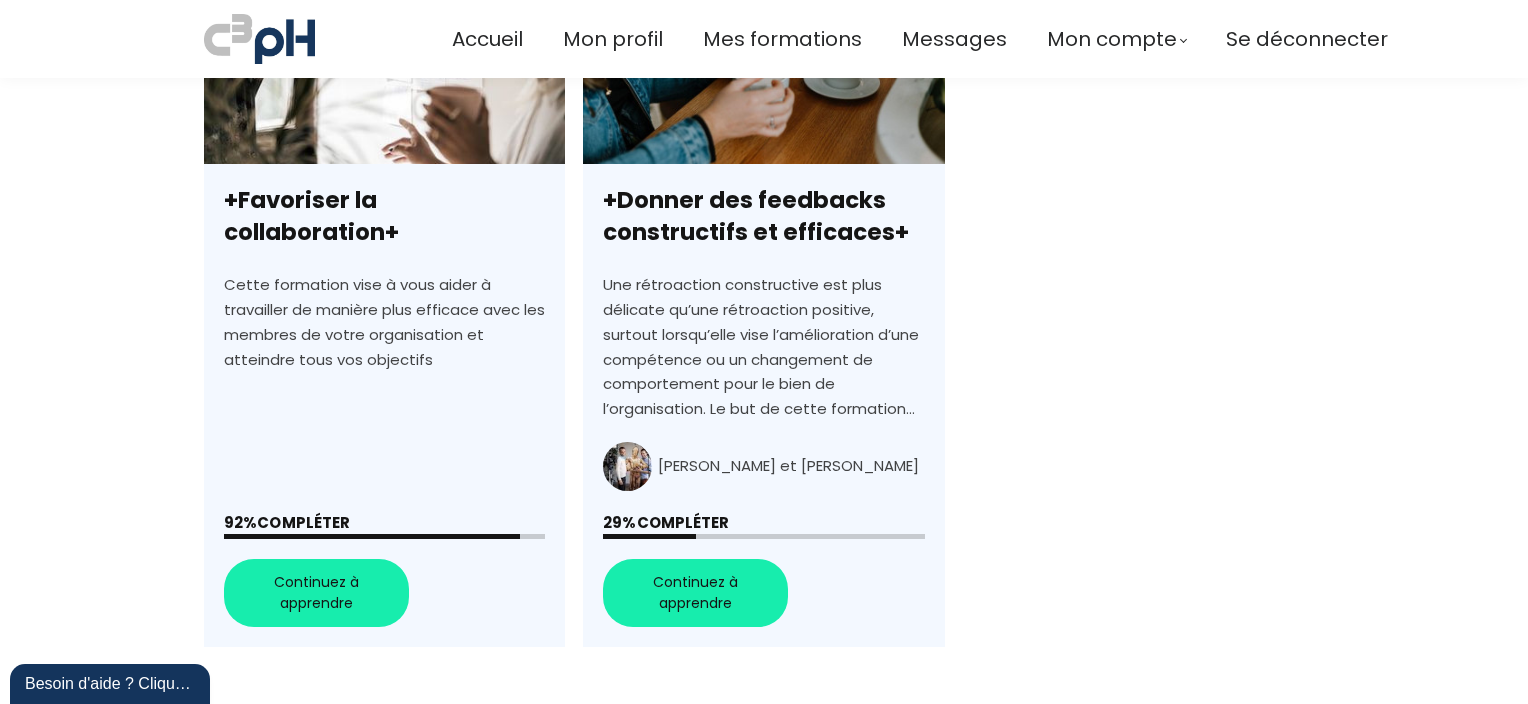 click on "+Favoriser la collaboration+" at bounding box center [384, 304] 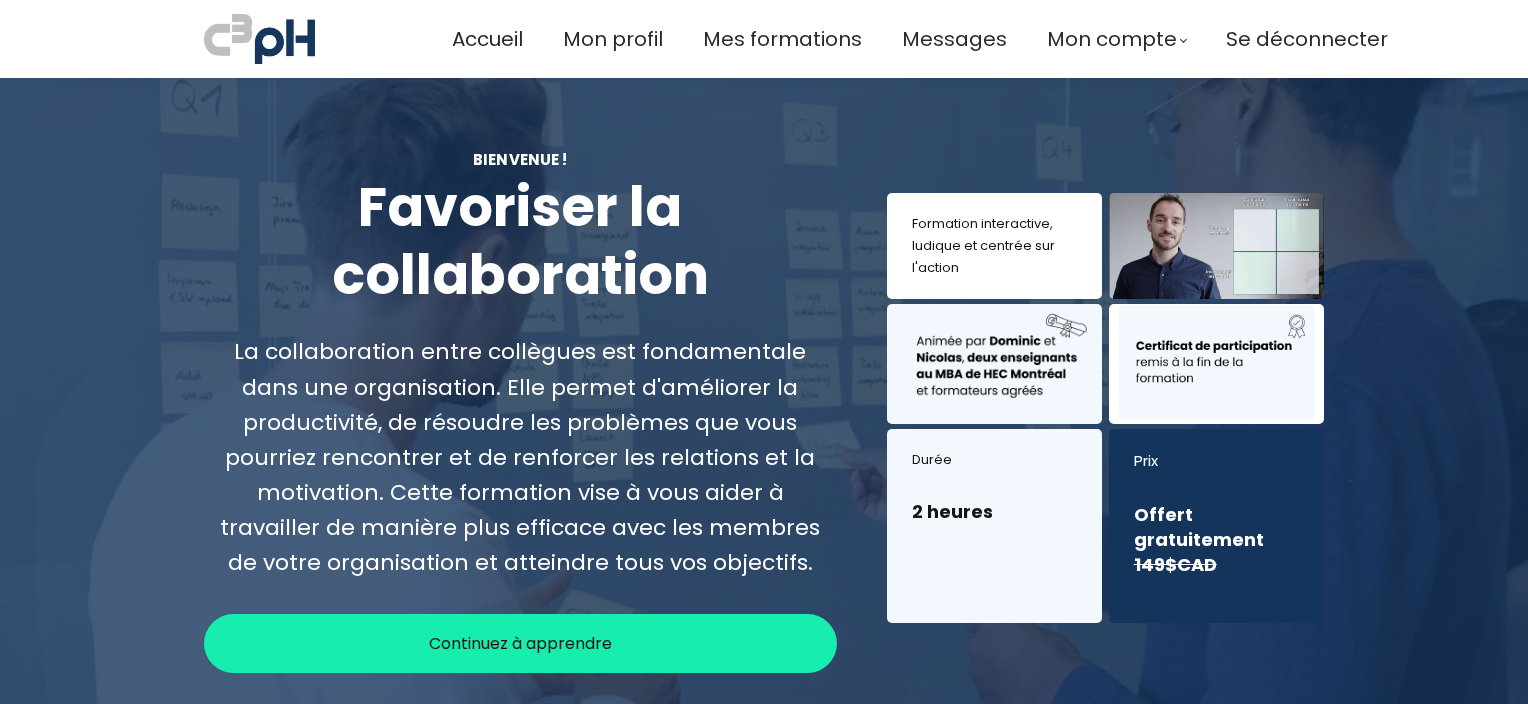 scroll, scrollTop: 0, scrollLeft: 0, axis: both 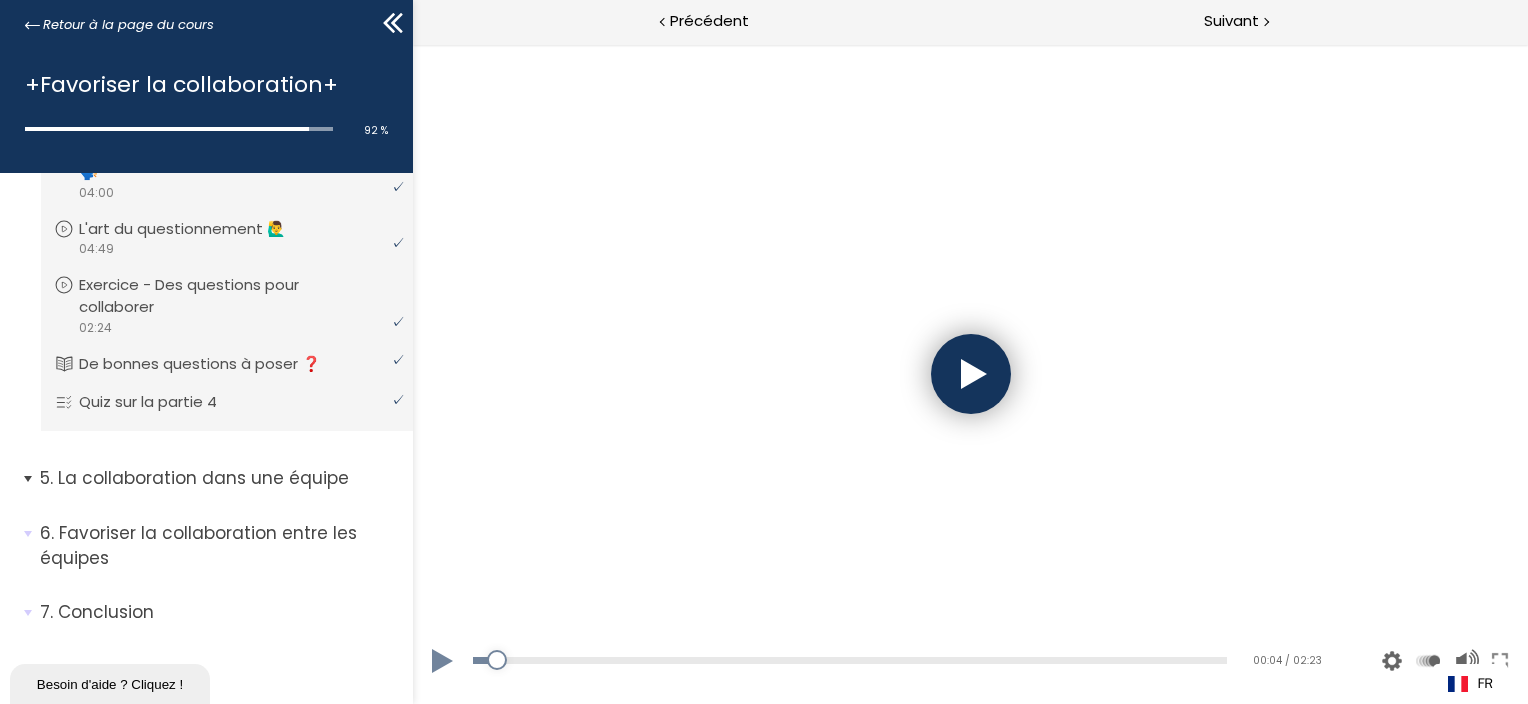 click on "La collaboration dans une équipe" at bounding box center [219, 478] 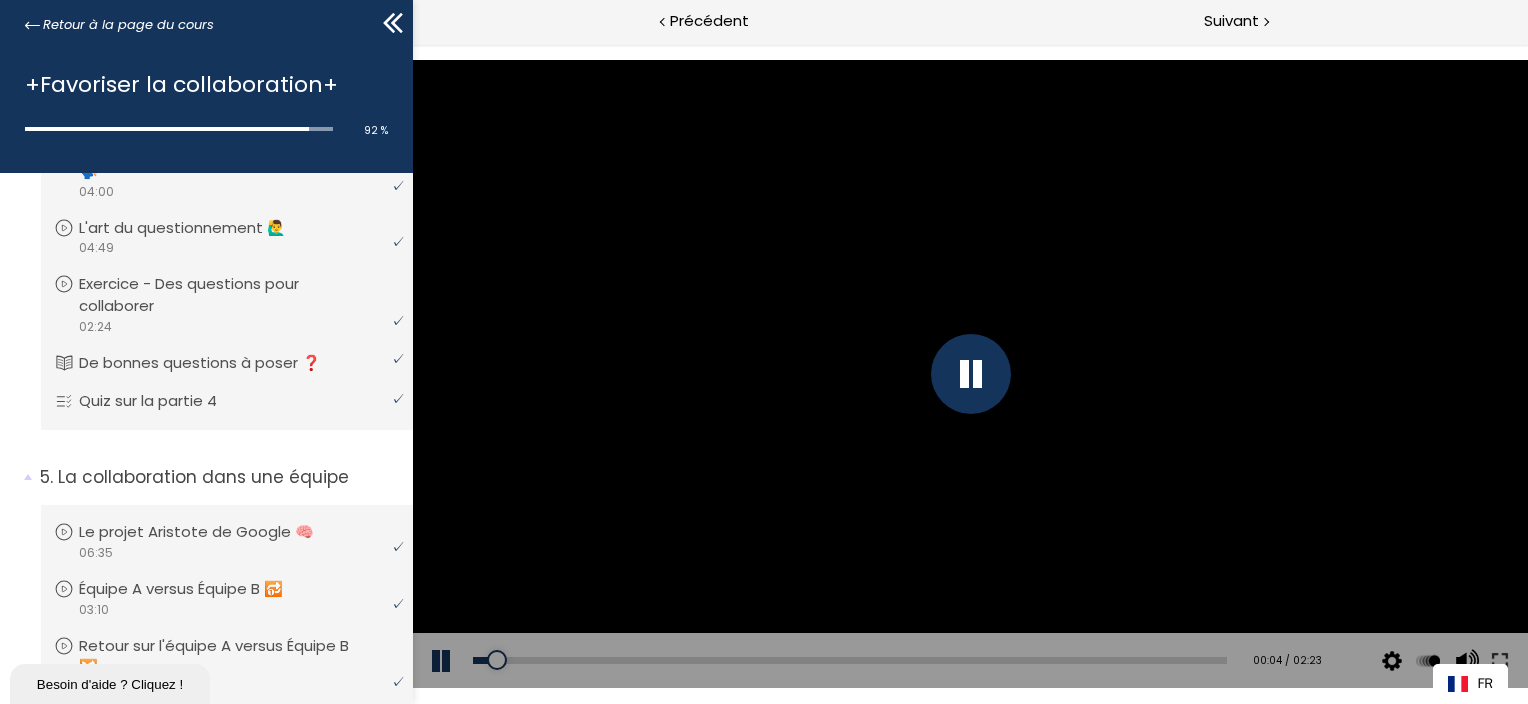 scroll, scrollTop: 641, scrollLeft: 0, axis: vertical 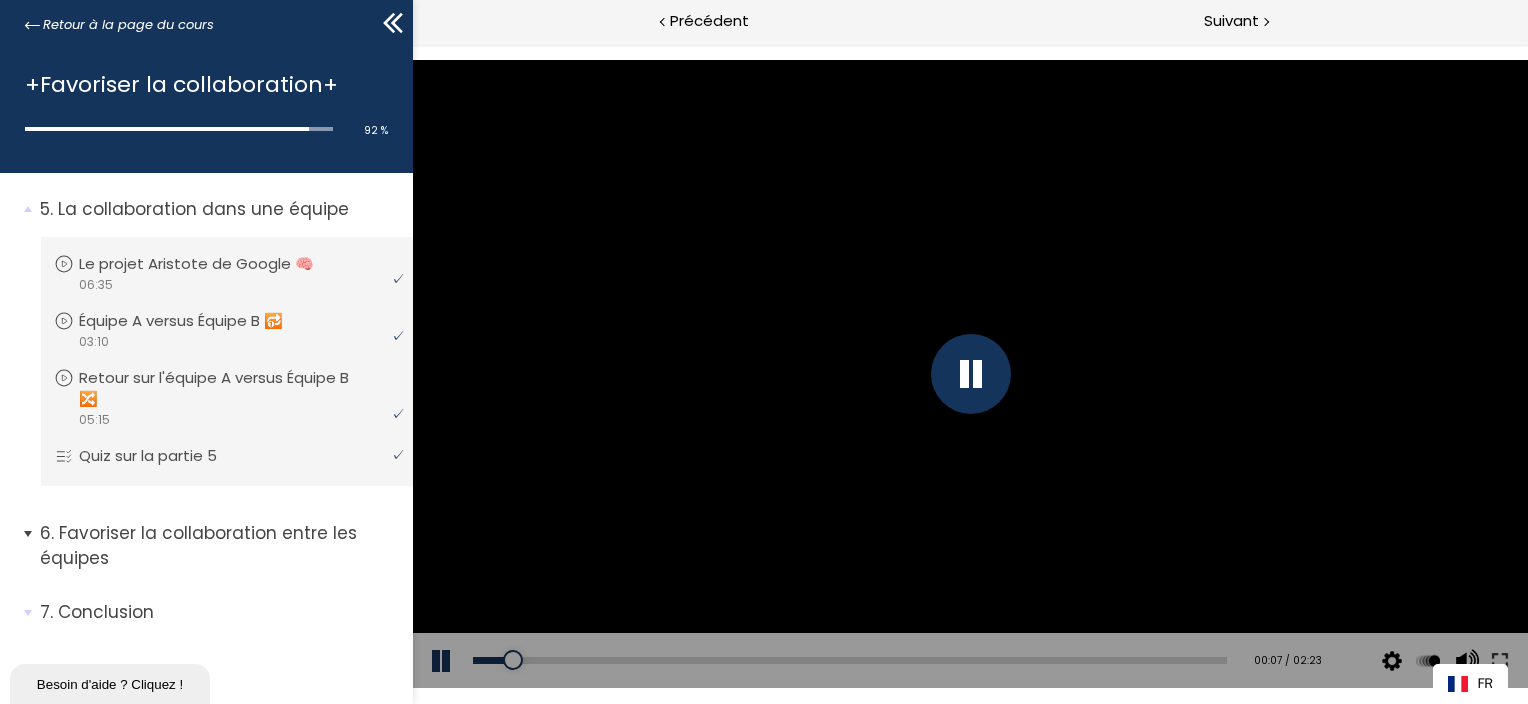 click on "Favoriser la collaboration entre les équipes" at bounding box center [219, 545] 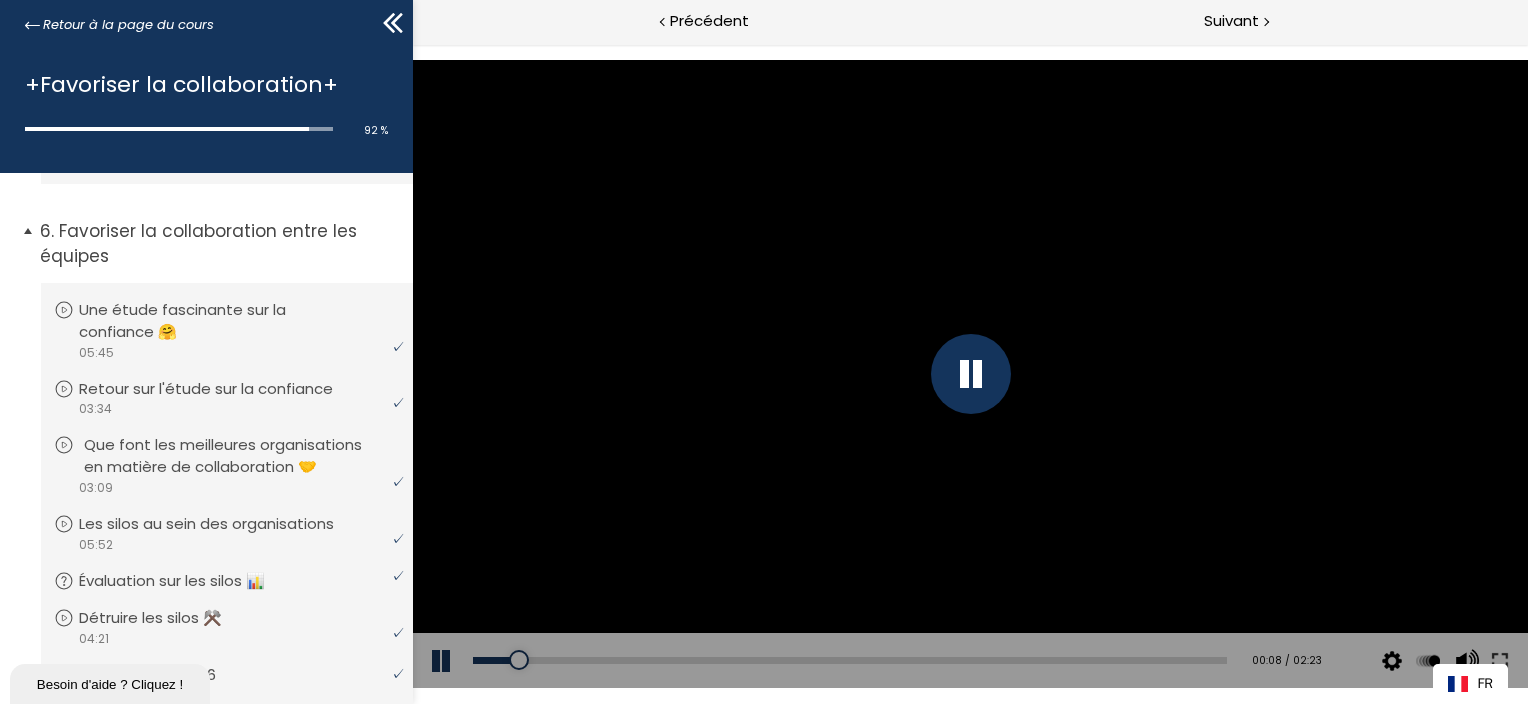 scroll, scrollTop: 1107, scrollLeft: 0, axis: vertical 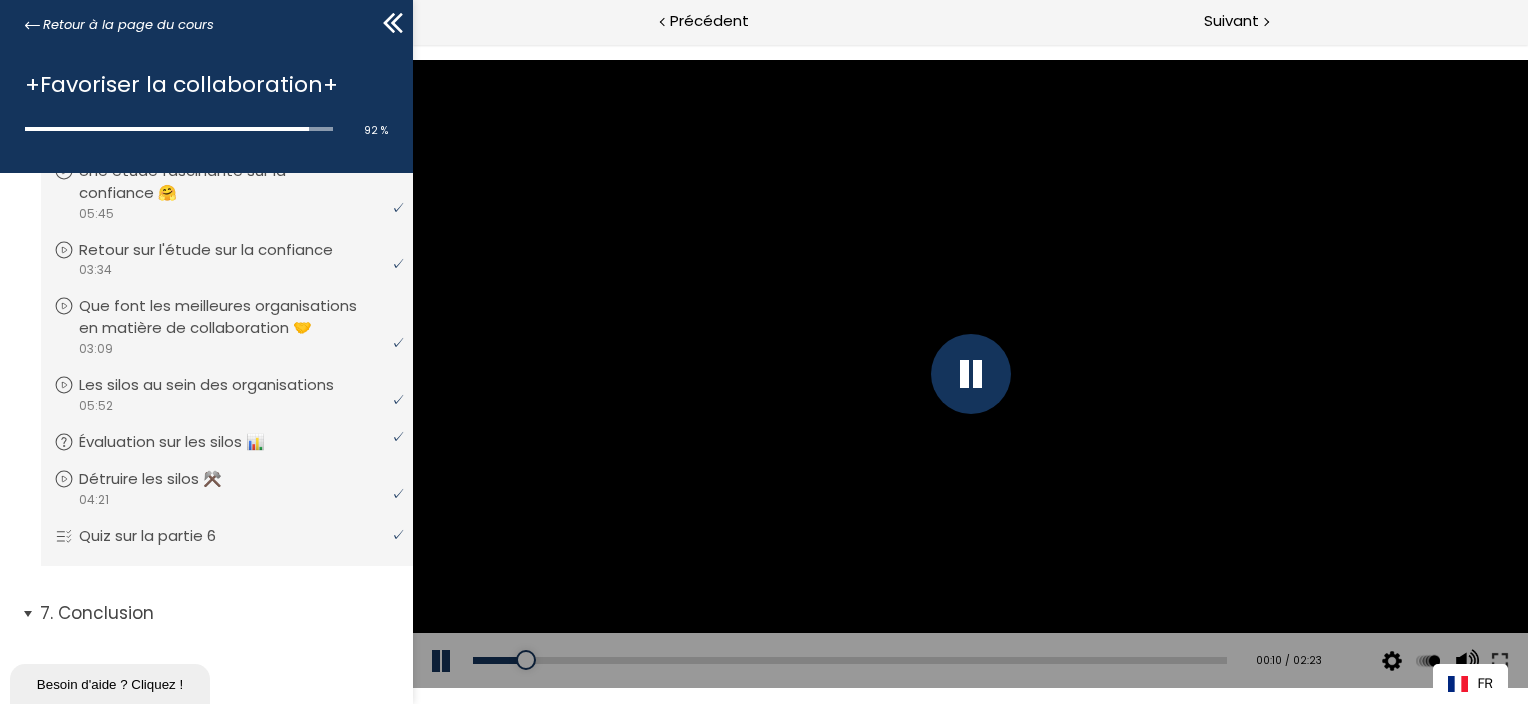 click on "7.   Conclusion
Vous devez avoir terminé l'unité (Mot de la fin) pour pouvoir continuer.
Mot de la fin   video     03:23
Vous devez avoir terminé l'unité (Le bêtisier 😅) pour pouvoir continuer.
Le bêtisier 😅   video     02:18
Vous devez avoir terminé l'unité (Nous avons besoin de toi ! 😁) pour pouvoir continuer.
Nous avons besoin de toi ! 😁   external page
Vous devez avoir terminé l'unité (Suis-nous sur les réseaux sociaux) pour pouvoir continuer.
Suis-nous sur les réseaux sociaux   external page
Vous devez avoir terminé l'unité (Attestation de participation) pour pouvoir continuer.
Attestation de participation   certificate of completion" at bounding box center [206, 621] 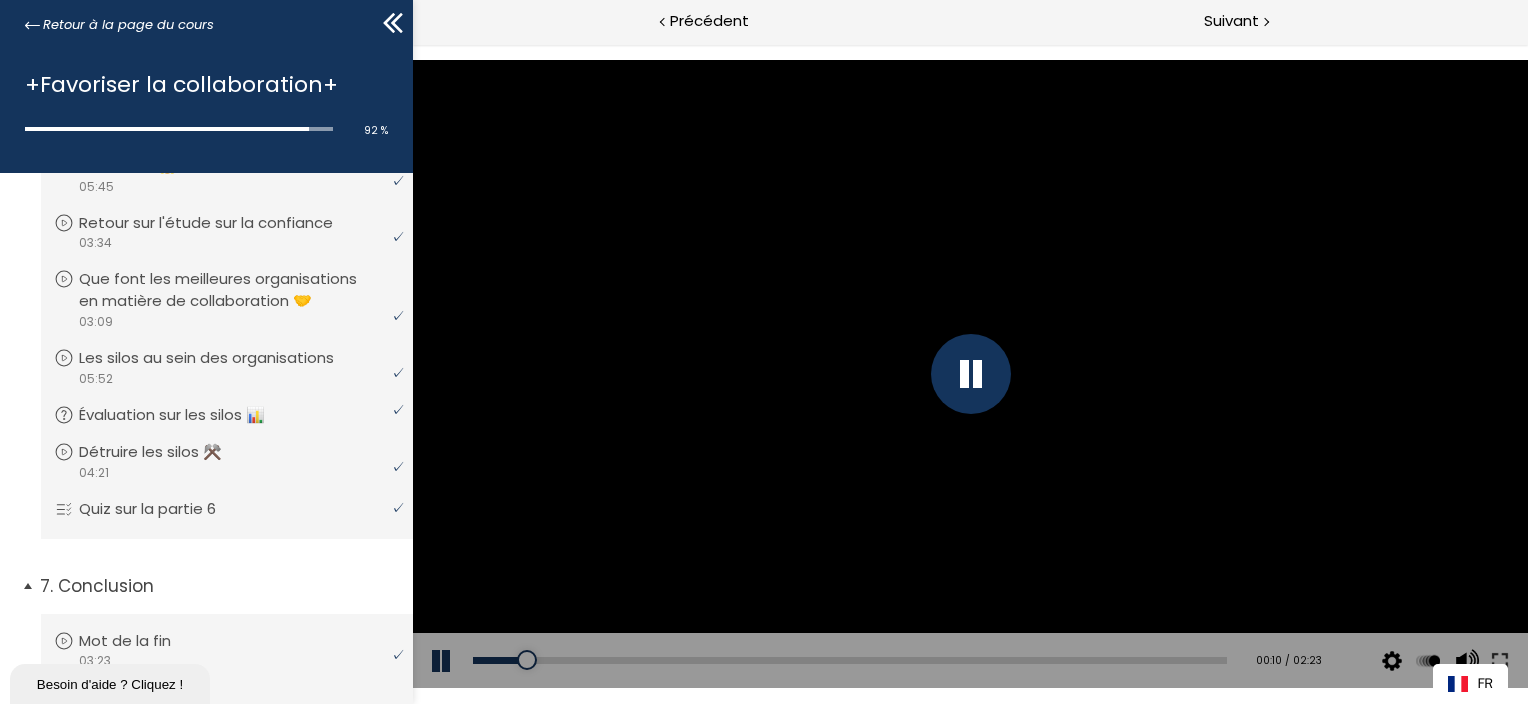 scroll, scrollTop: 1373, scrollLeft: 0, axis: vertical 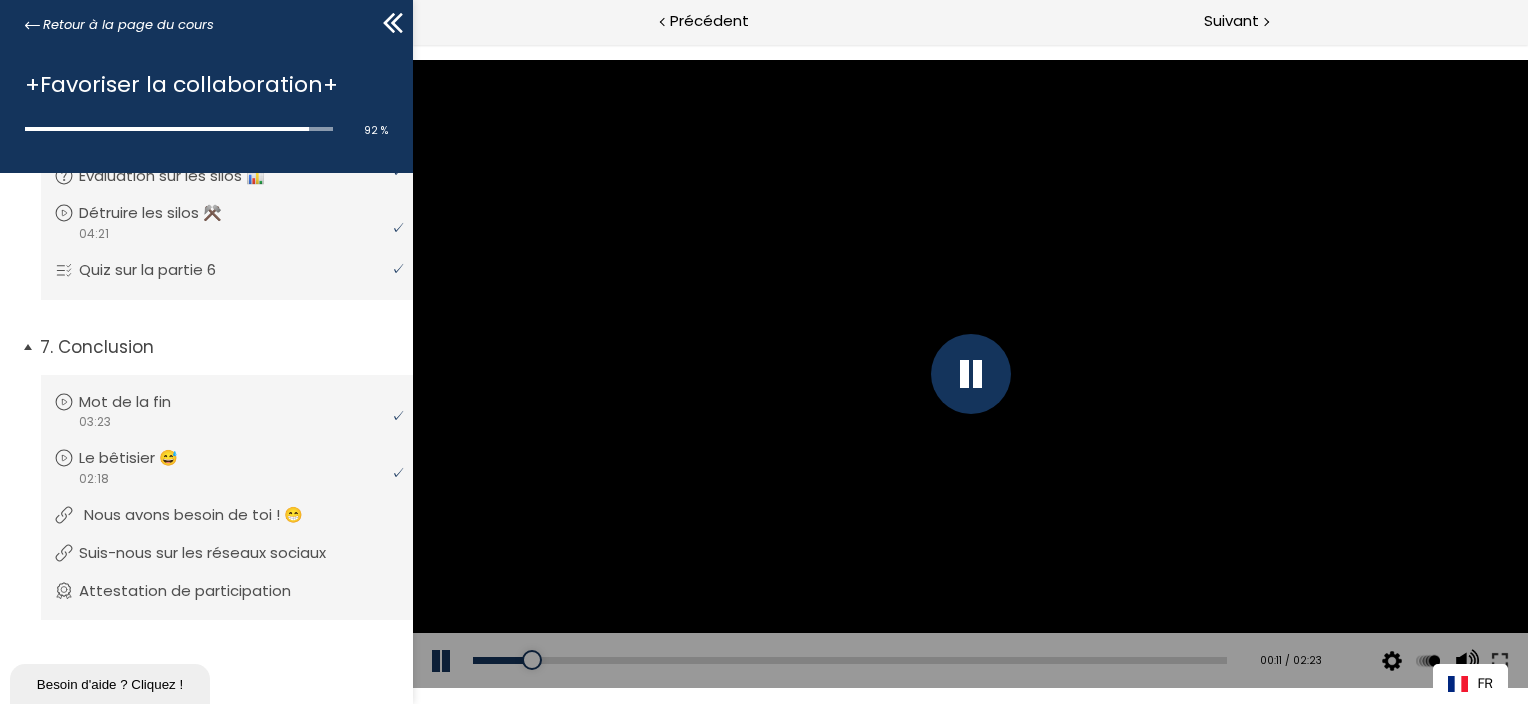 click on "Nous avons besoin de toi ! 😁" at bounding box center [208, 515] 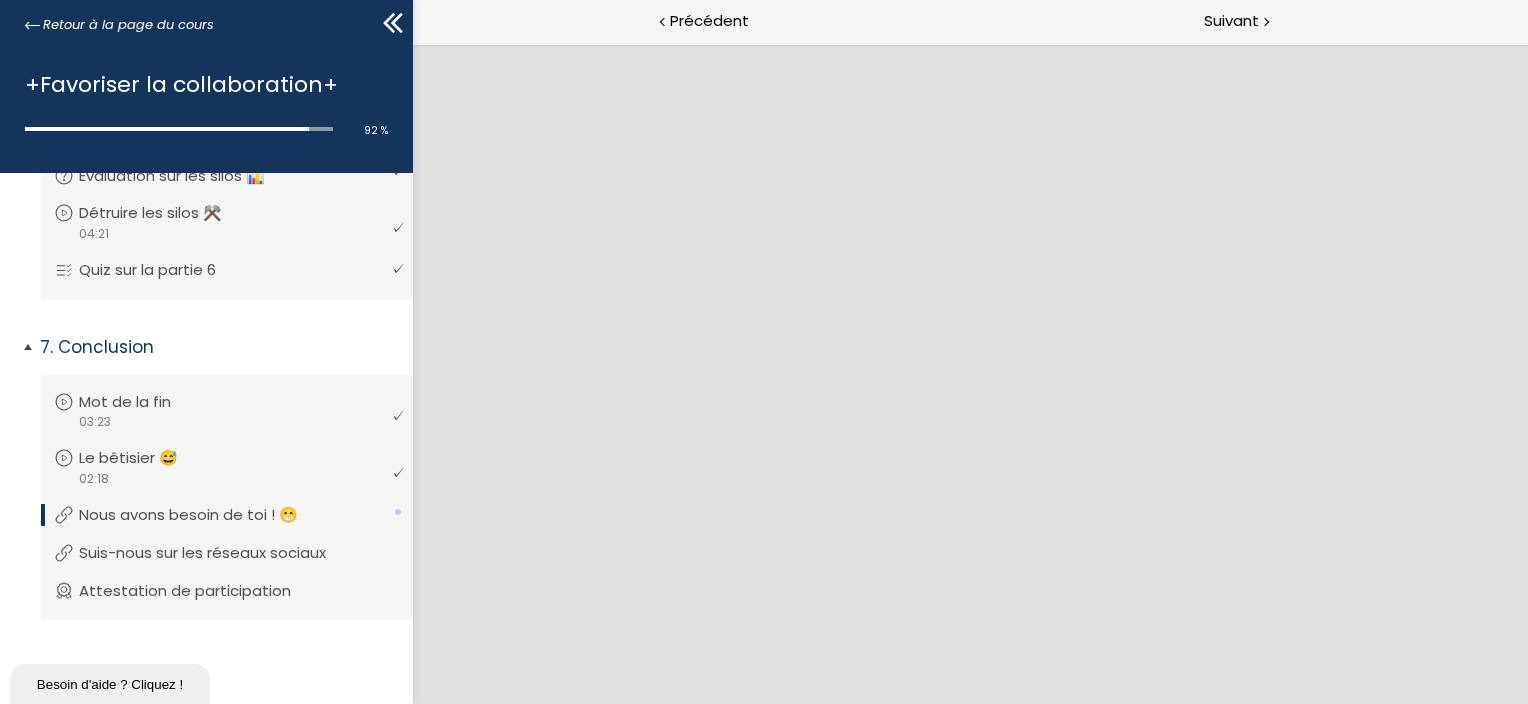 scroll, scrollTop: 0, scrollLeft: 0, axis: both 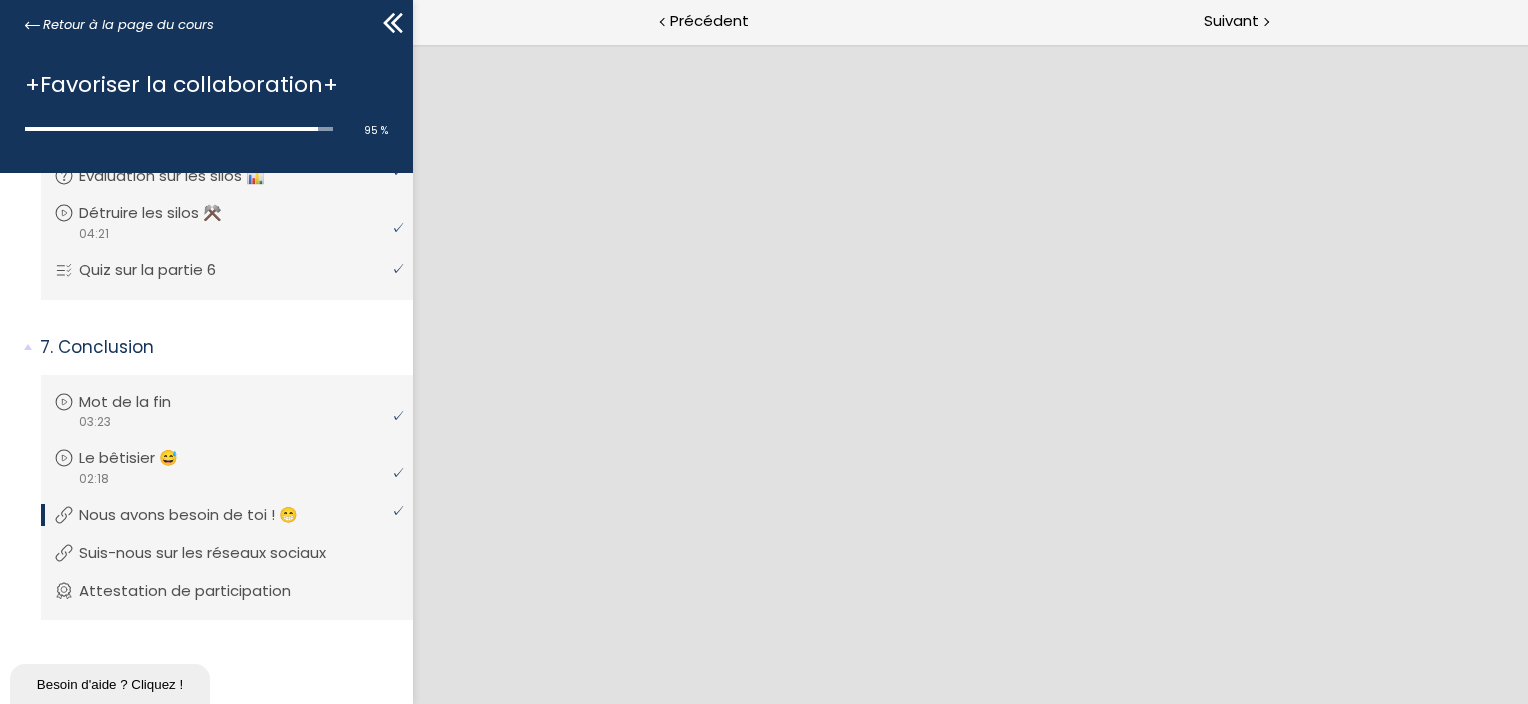 click 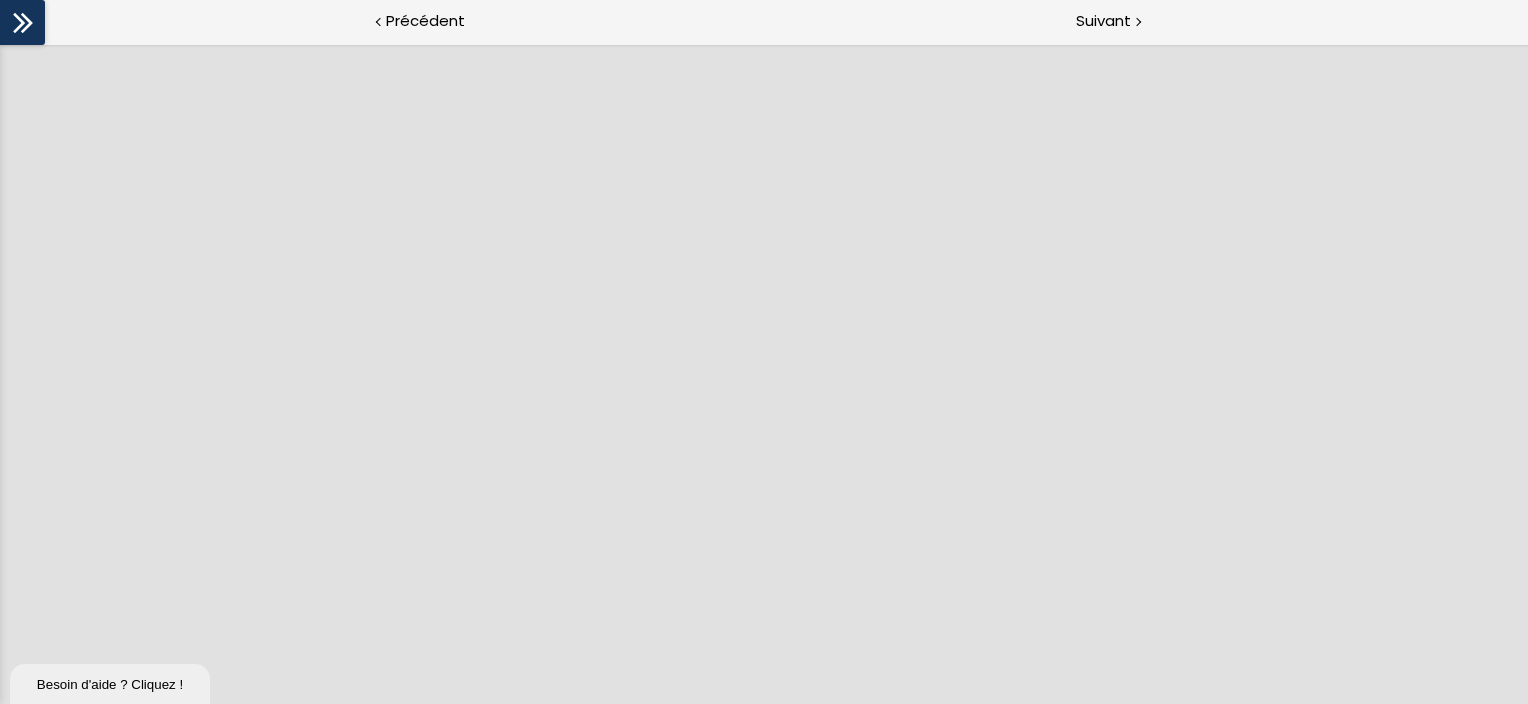 click at bounding box center (22, 22) 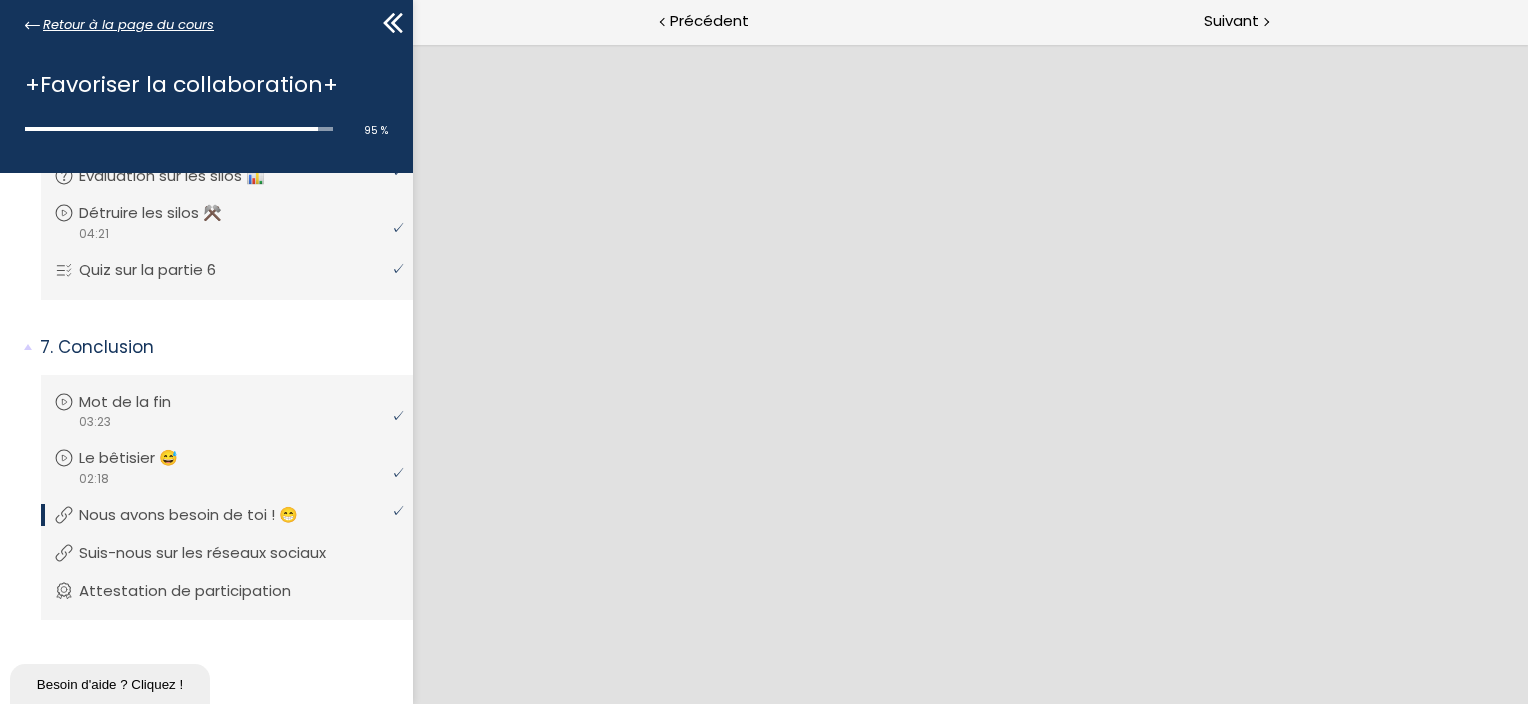 click on "Retour à la page du cours" at bounding box center (128, 25) 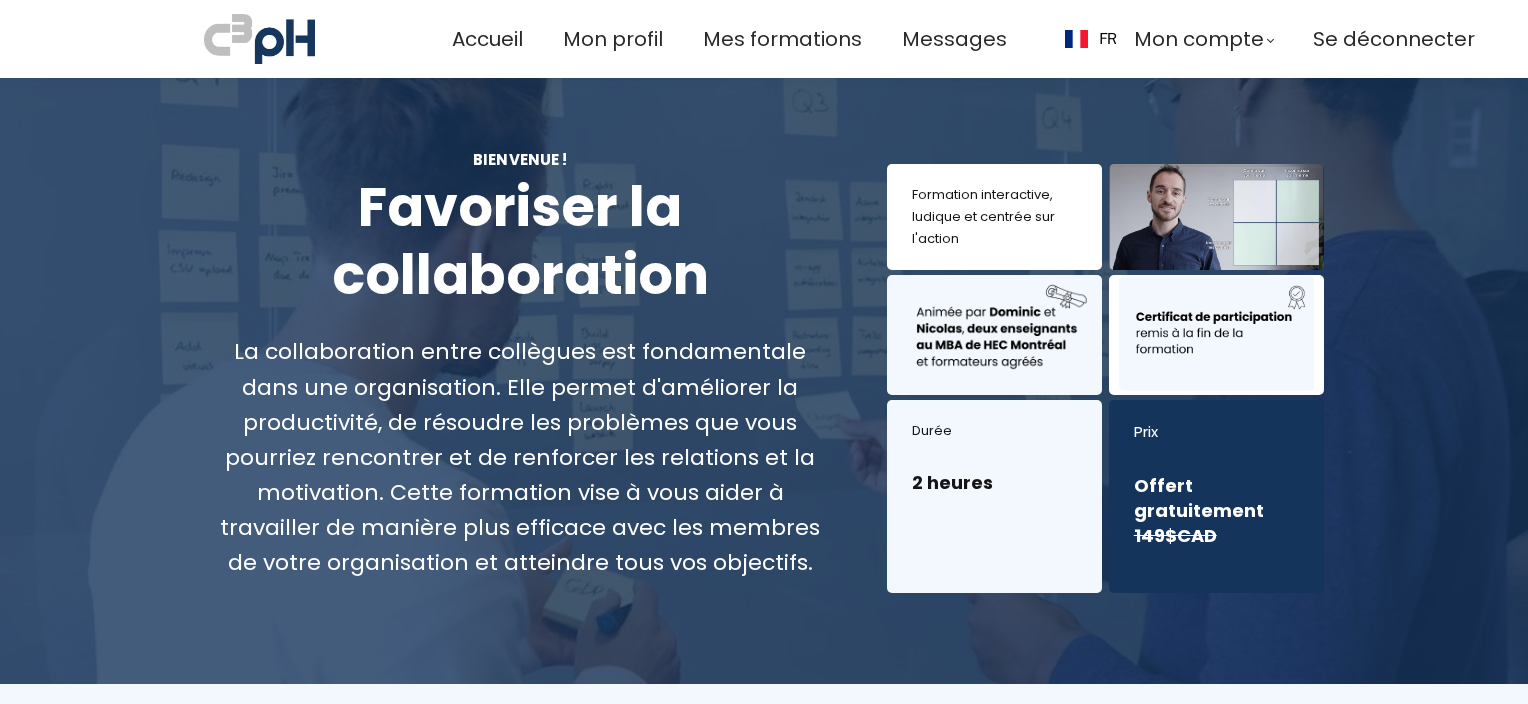 scroll, scrollTop: 0, scrollLeft: 0, axis: both 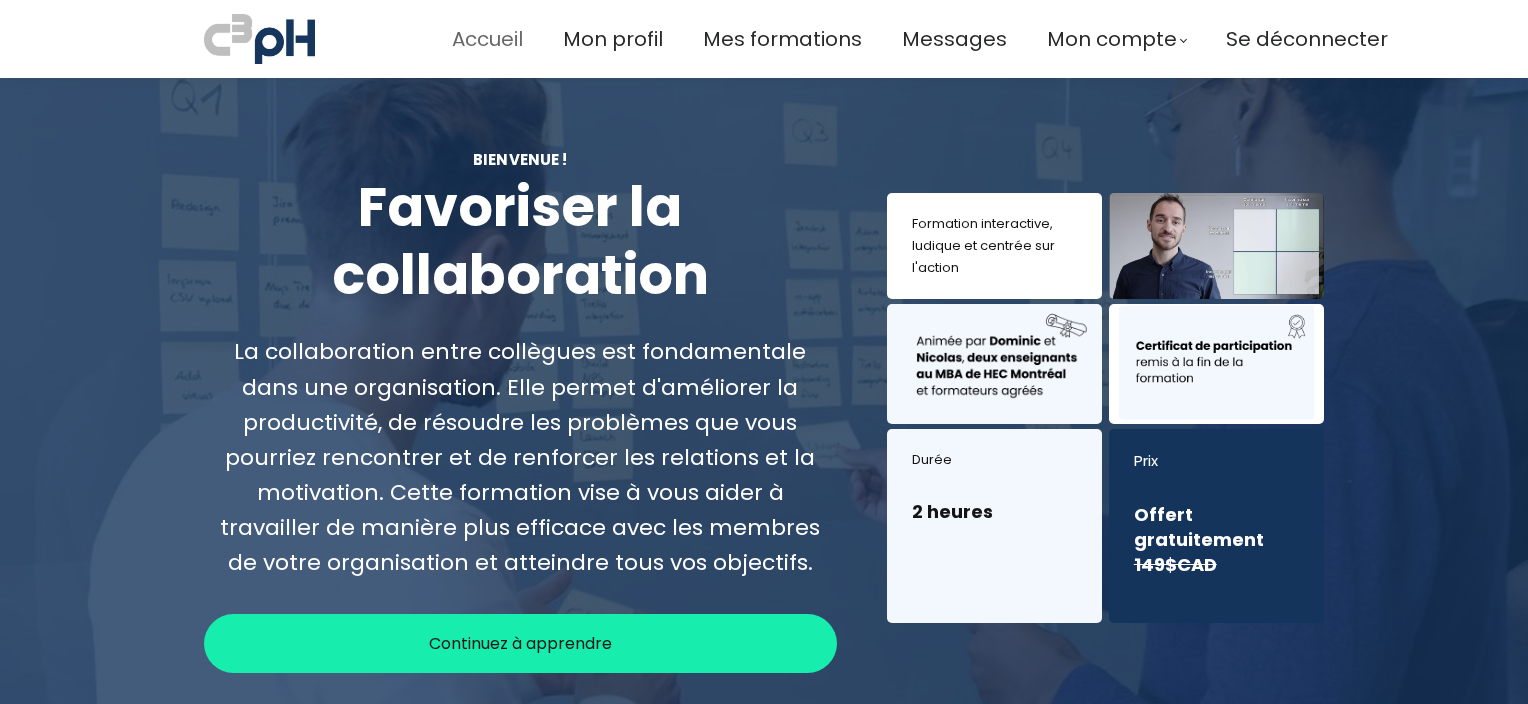 click on "Accueil" at bounding box center (487, 39) 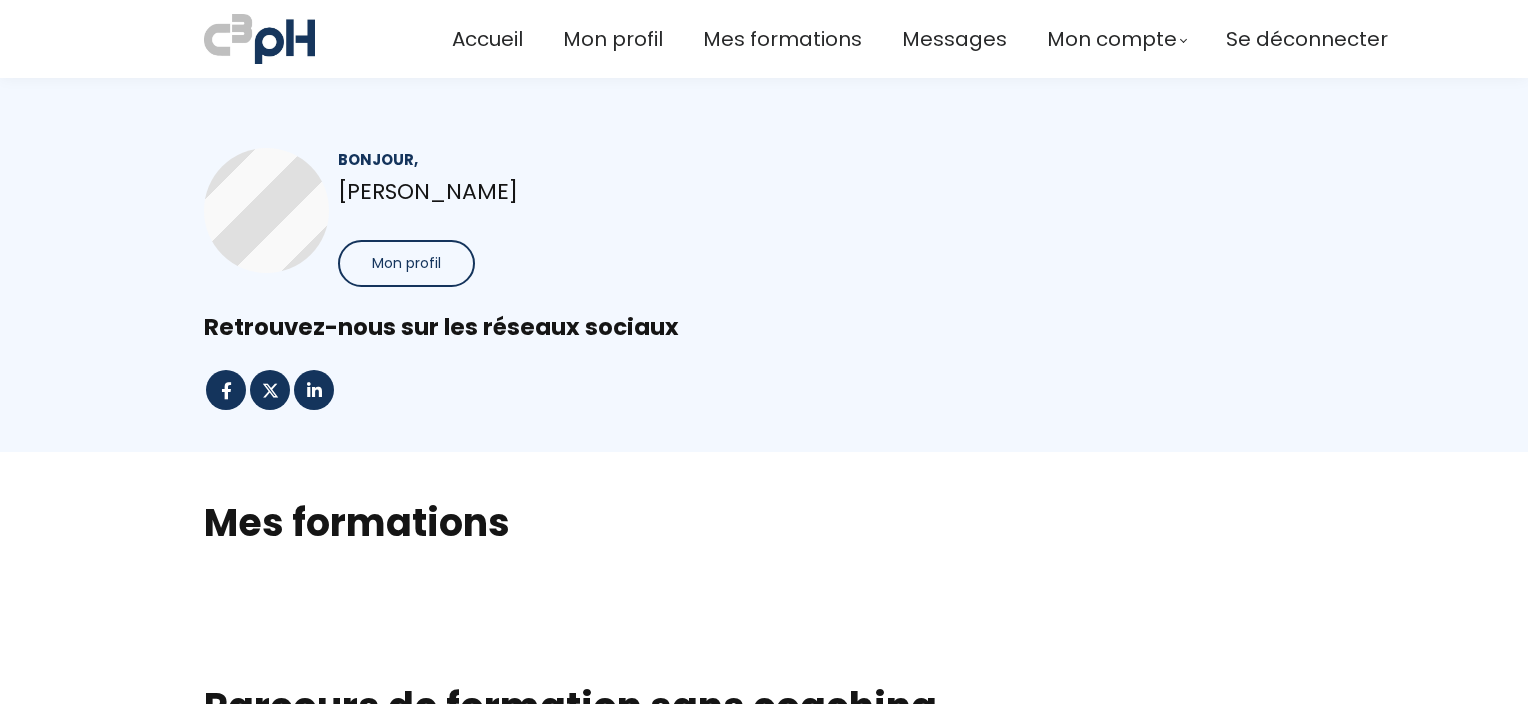 scroll, scrollTop: 0, scrollLeft: 0, axis: both 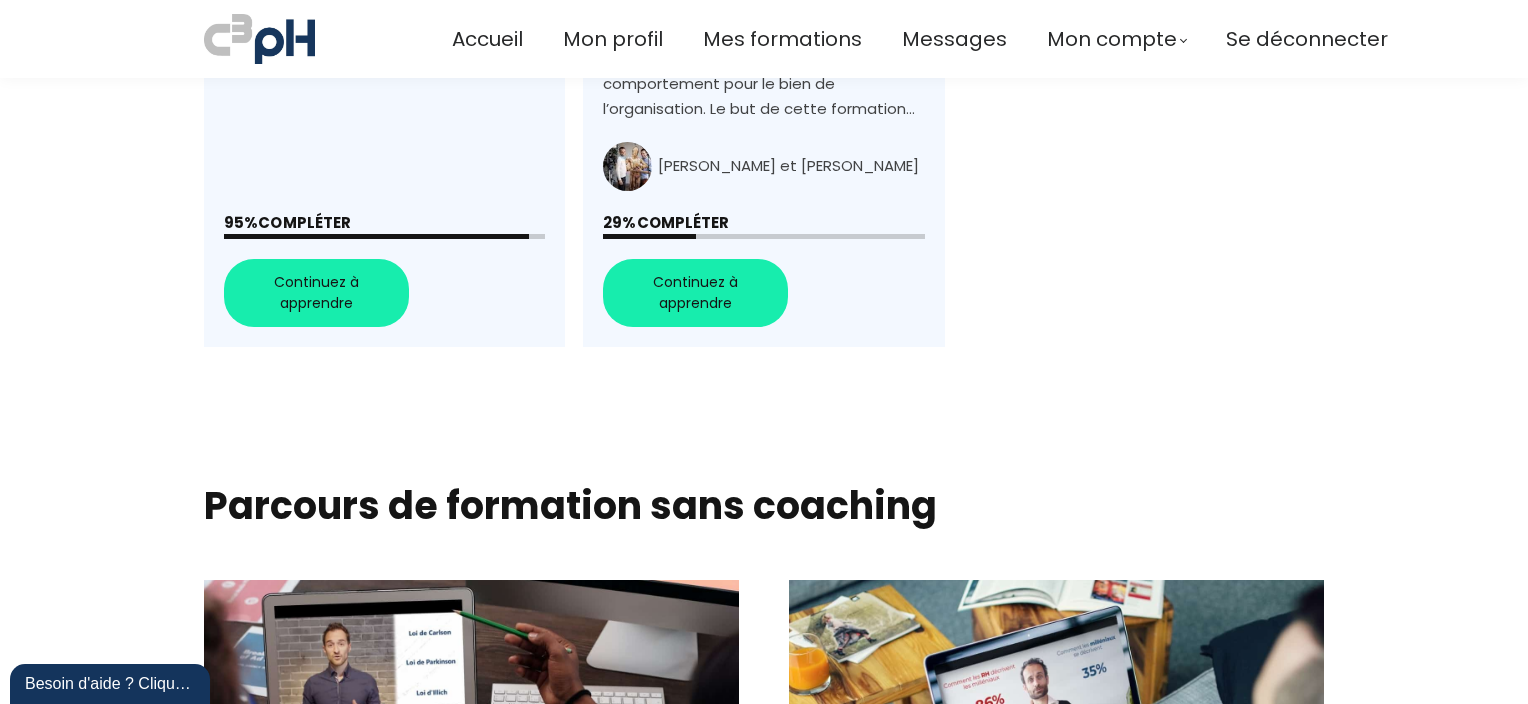 click on "+Donner des feedbacks constructifs et efficaces+" at bounding box center (763, 4) 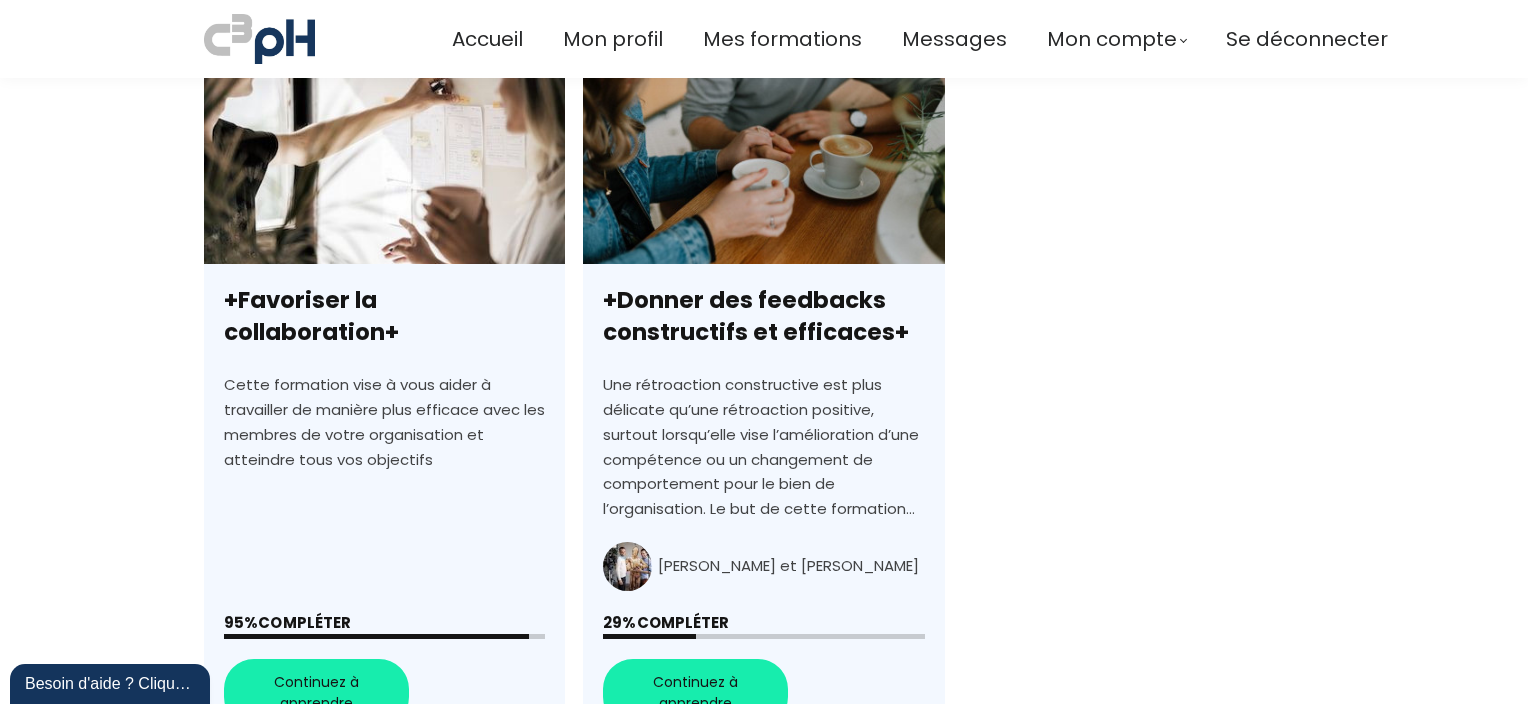 scroll, scrollTop: 0, scrollLeft: 0, axis: both 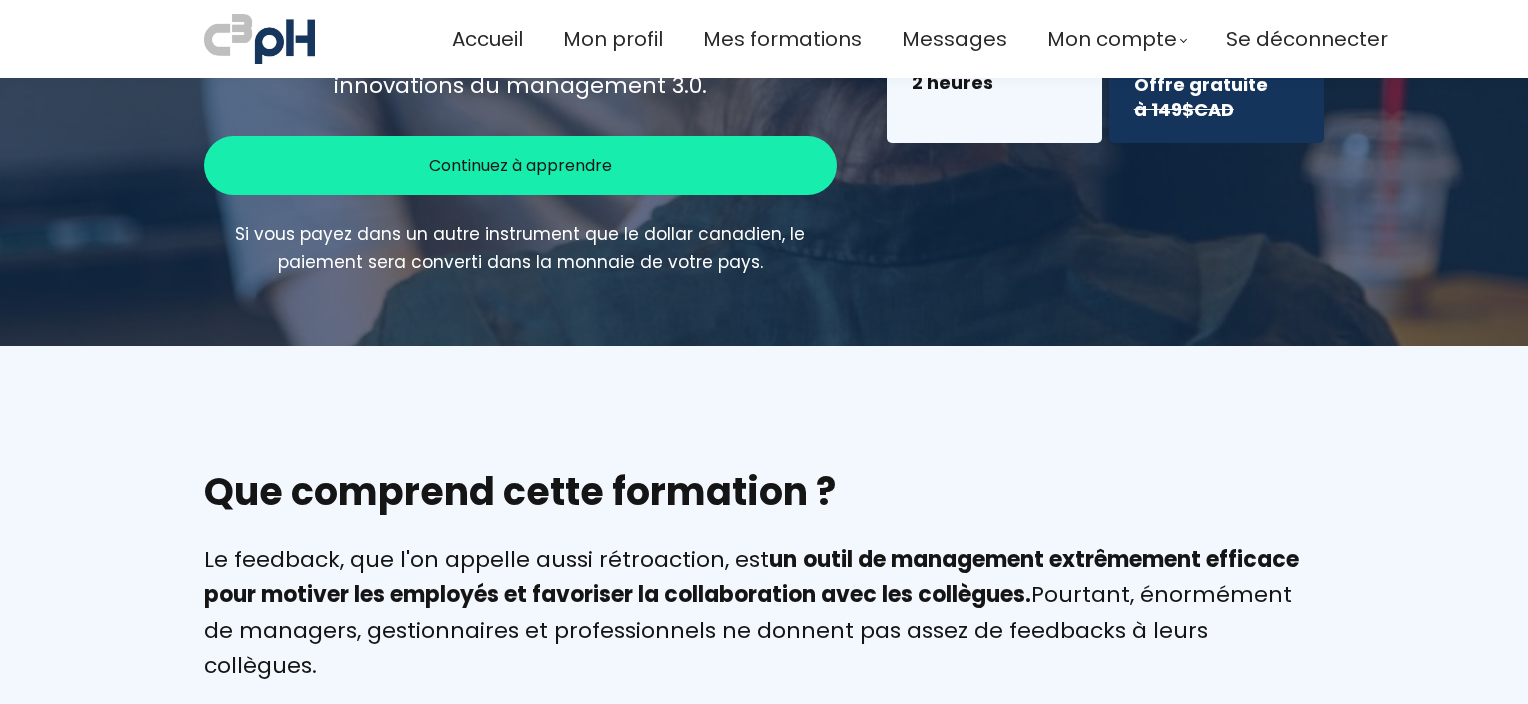 click on "Continuez à apprendre" at bounding box center (520, 165) 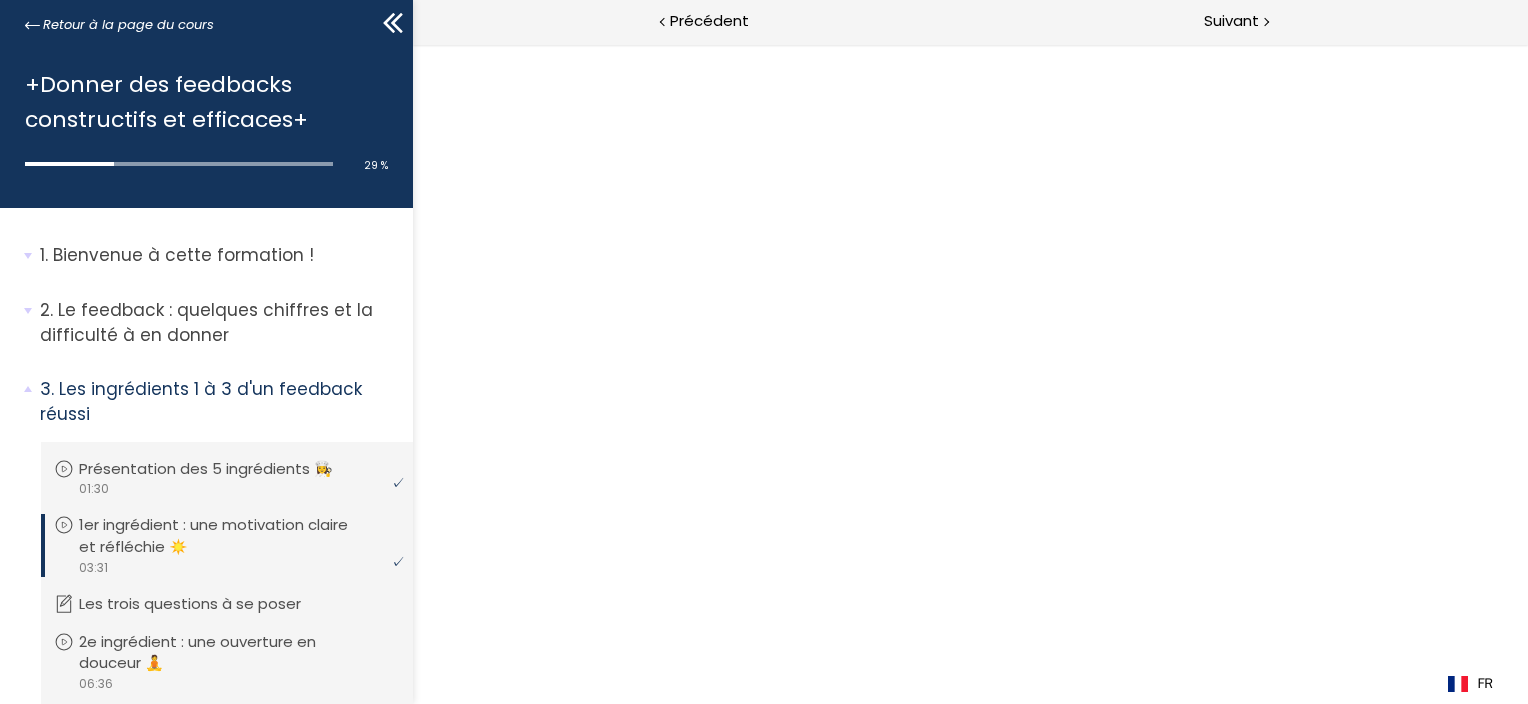scroll, scrollTop: 0, scrollLeft: 0, axis: both 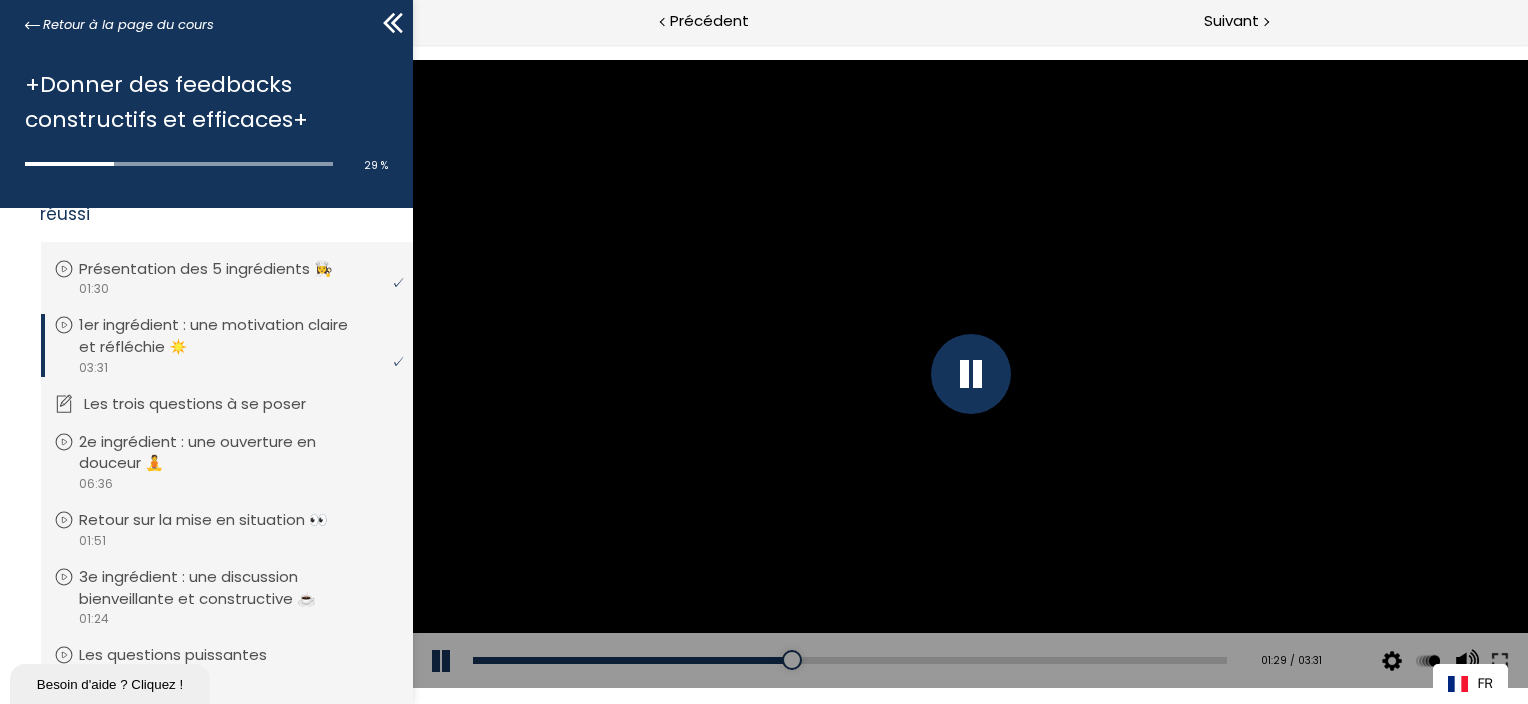 click on "Les trois questions à se poser" at bounding box center [210, 404] 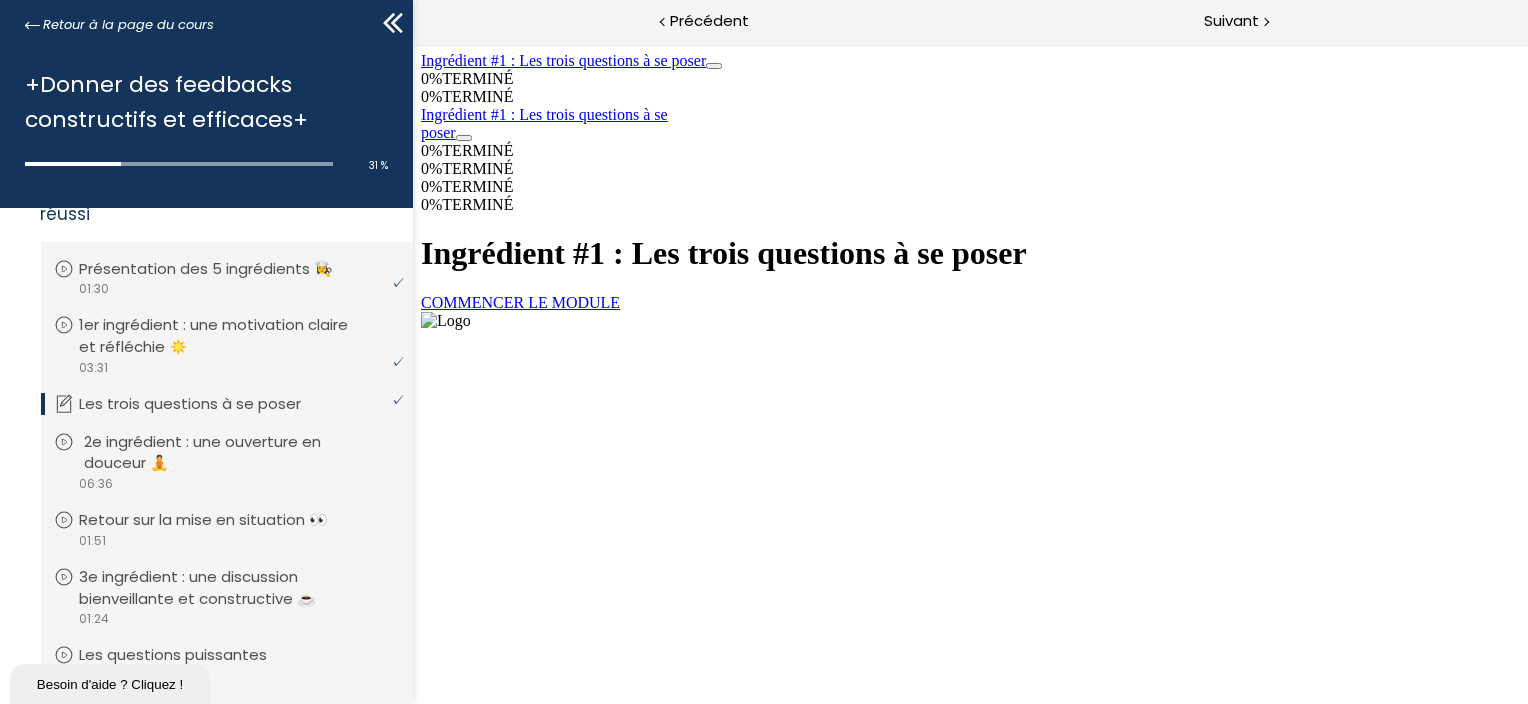 scroll, scrollTop: 0, scrollLeft: 0, axis: both 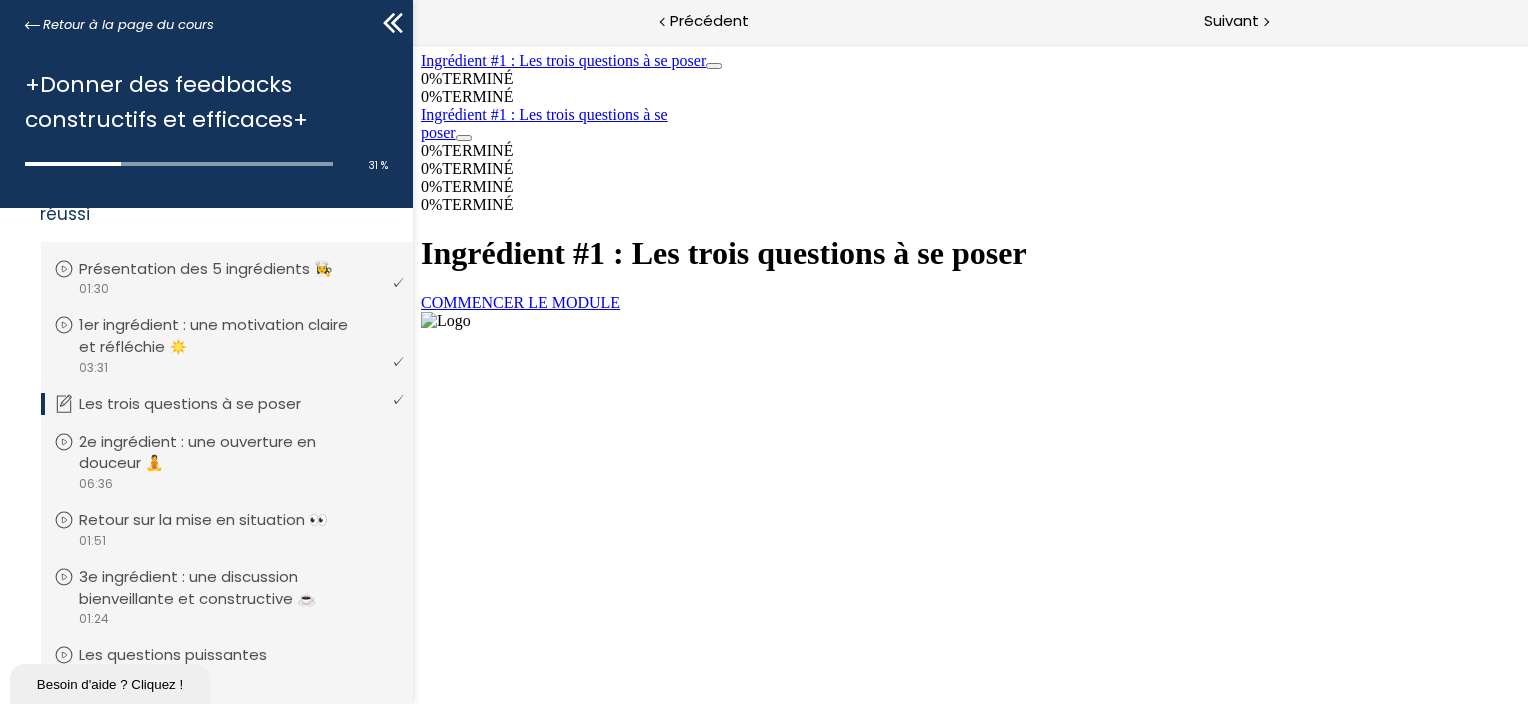 click on "COMMENCER LE MODULE" at bounding box center [519, 302] 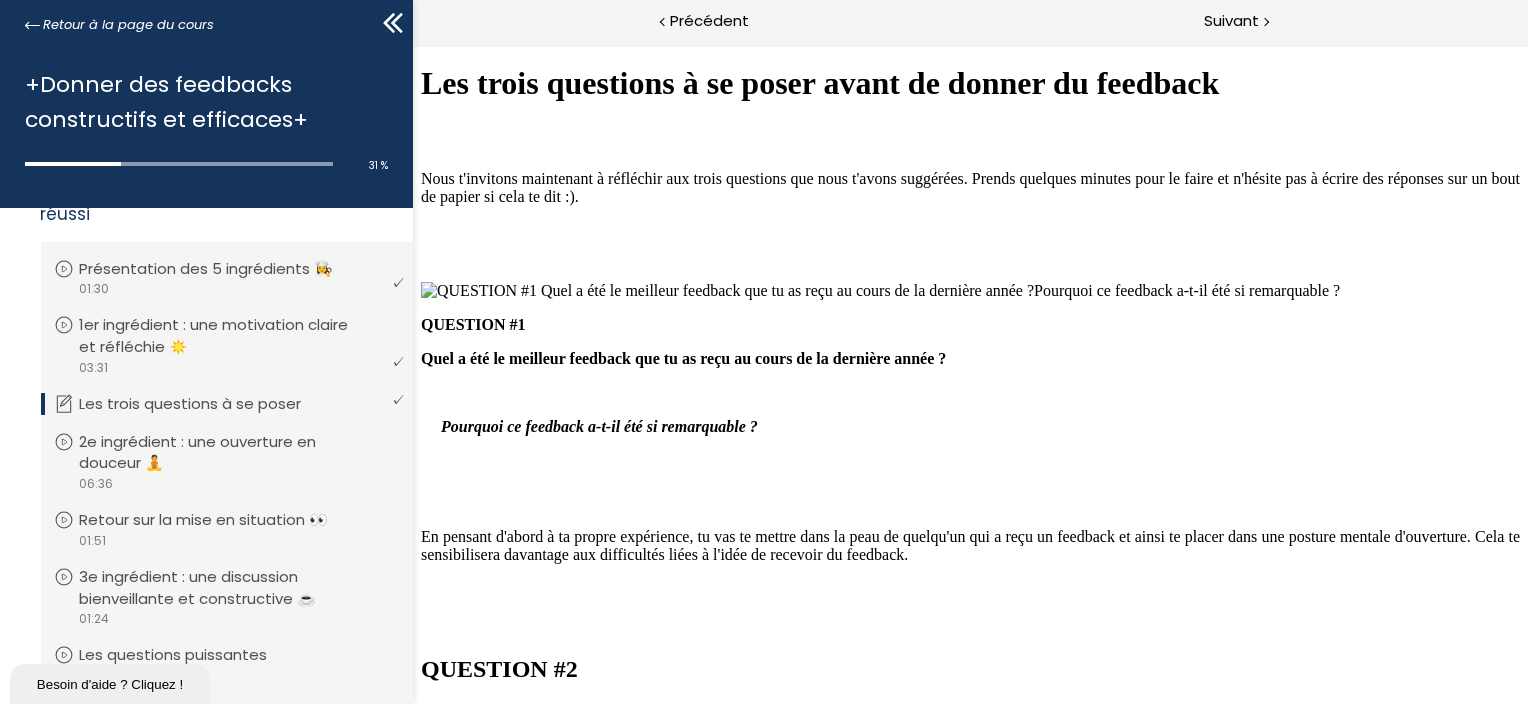 scroll, scrollTop: 2836, scrollLeft: 0, axis: vertical 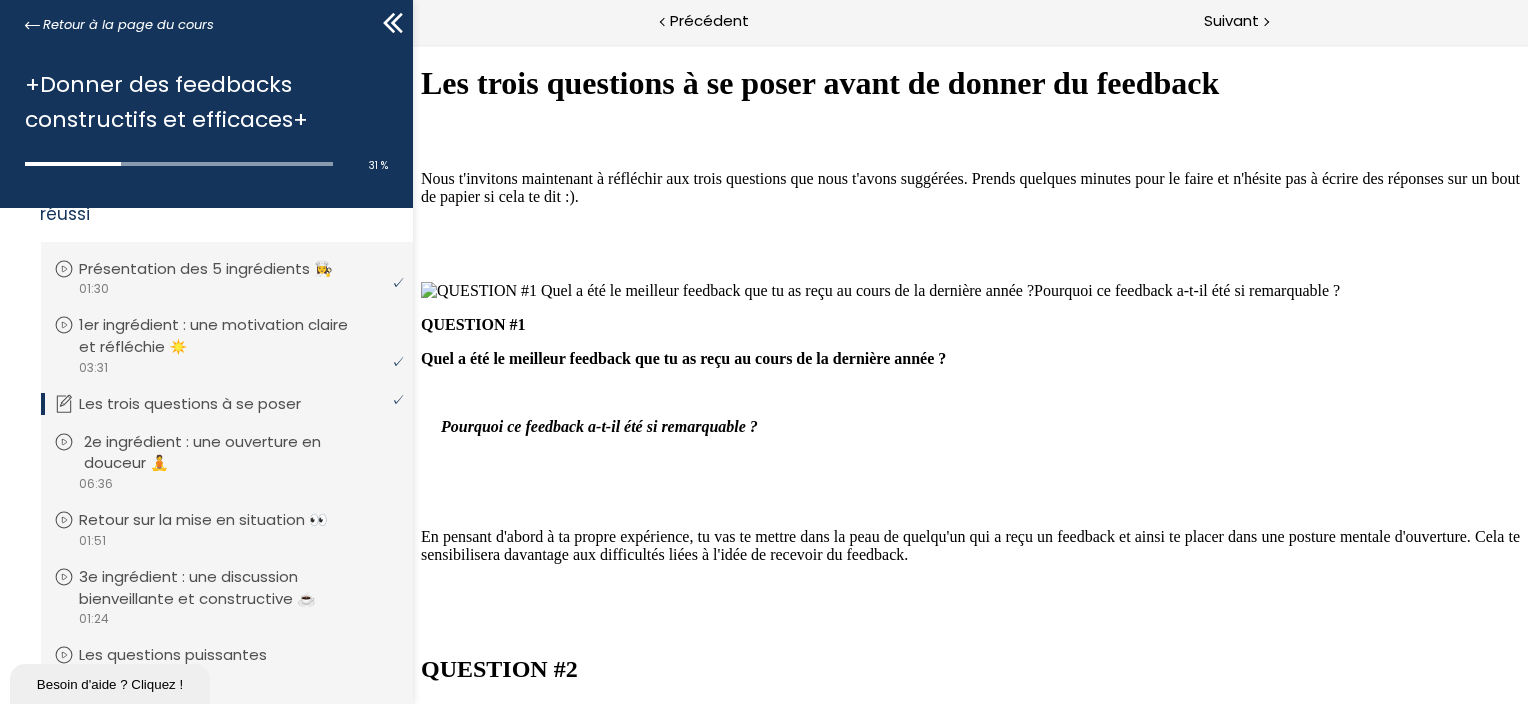 click on "2e ingrédient : une ouverture en douceur 🧘" at bounding box center (242, 453) 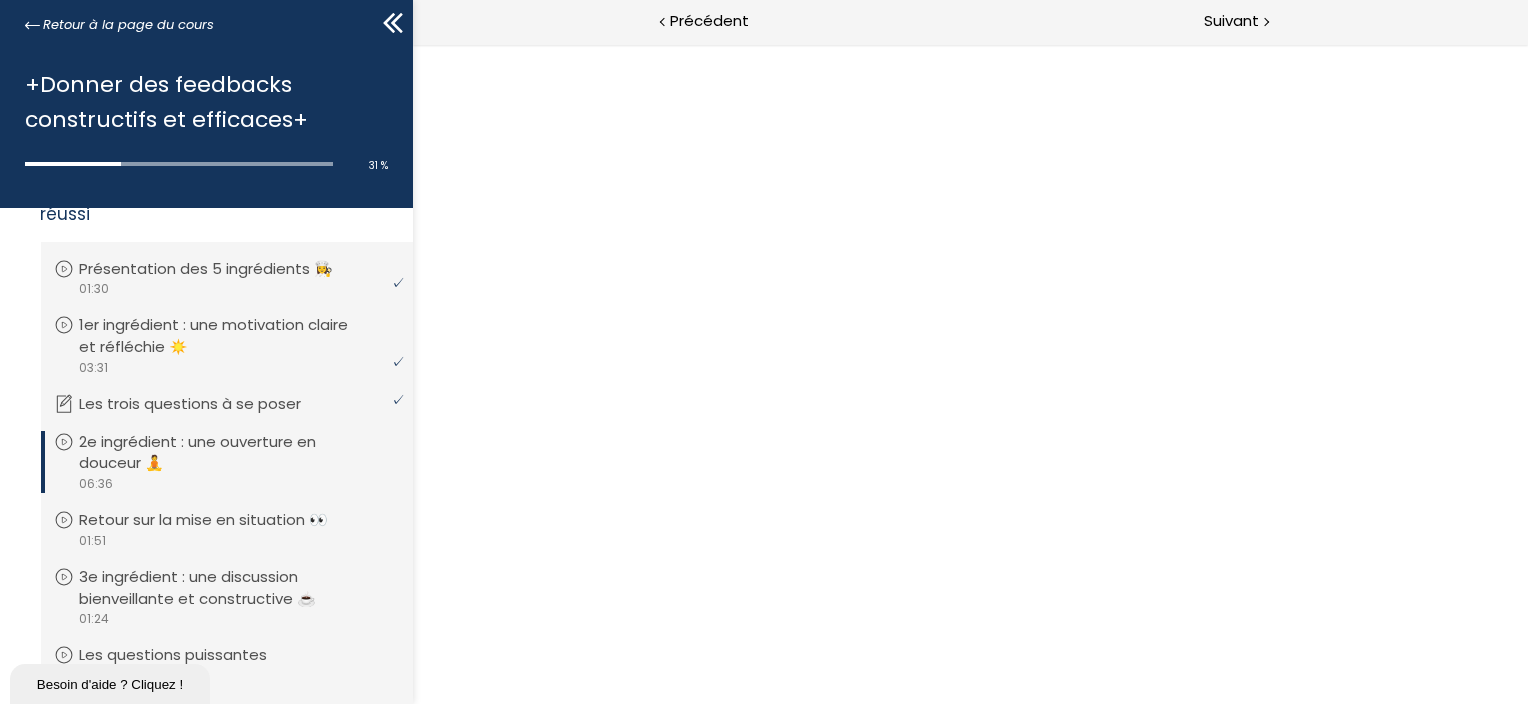 scroll, scrollTop: 0, scrollLeft: 0, axis: both 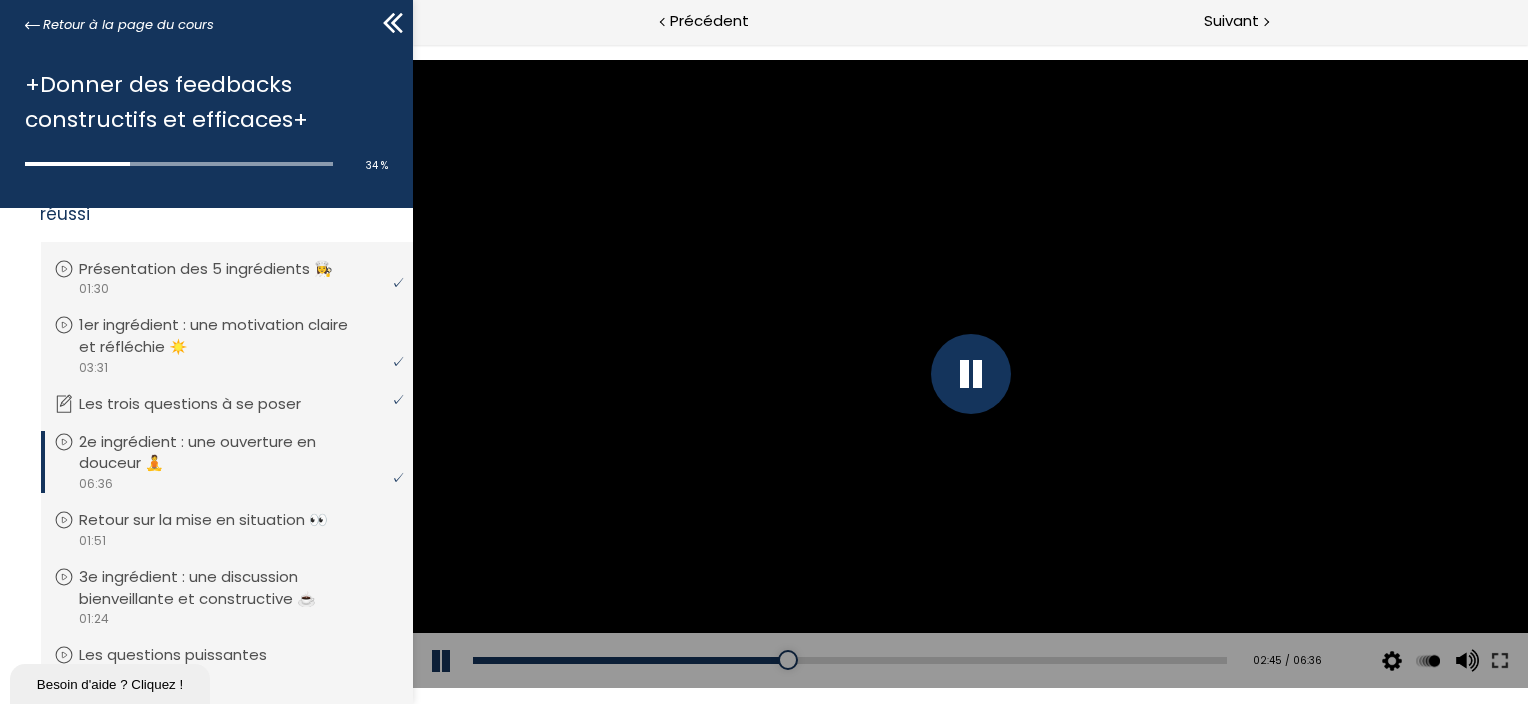 click at bounding box center [970, 374] 